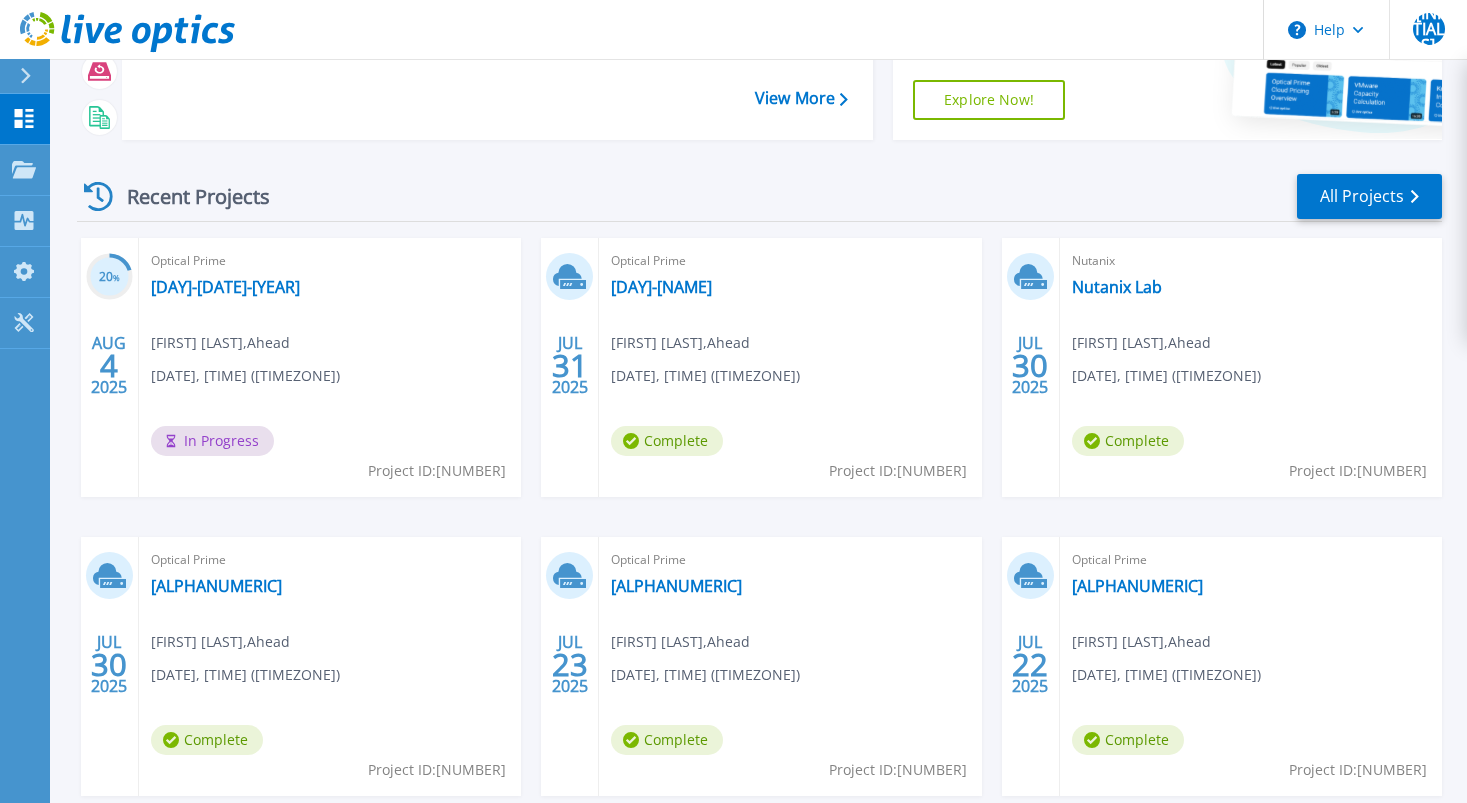 scroll, scrollTop: 200, scrollLeft: 0, axis: vertical 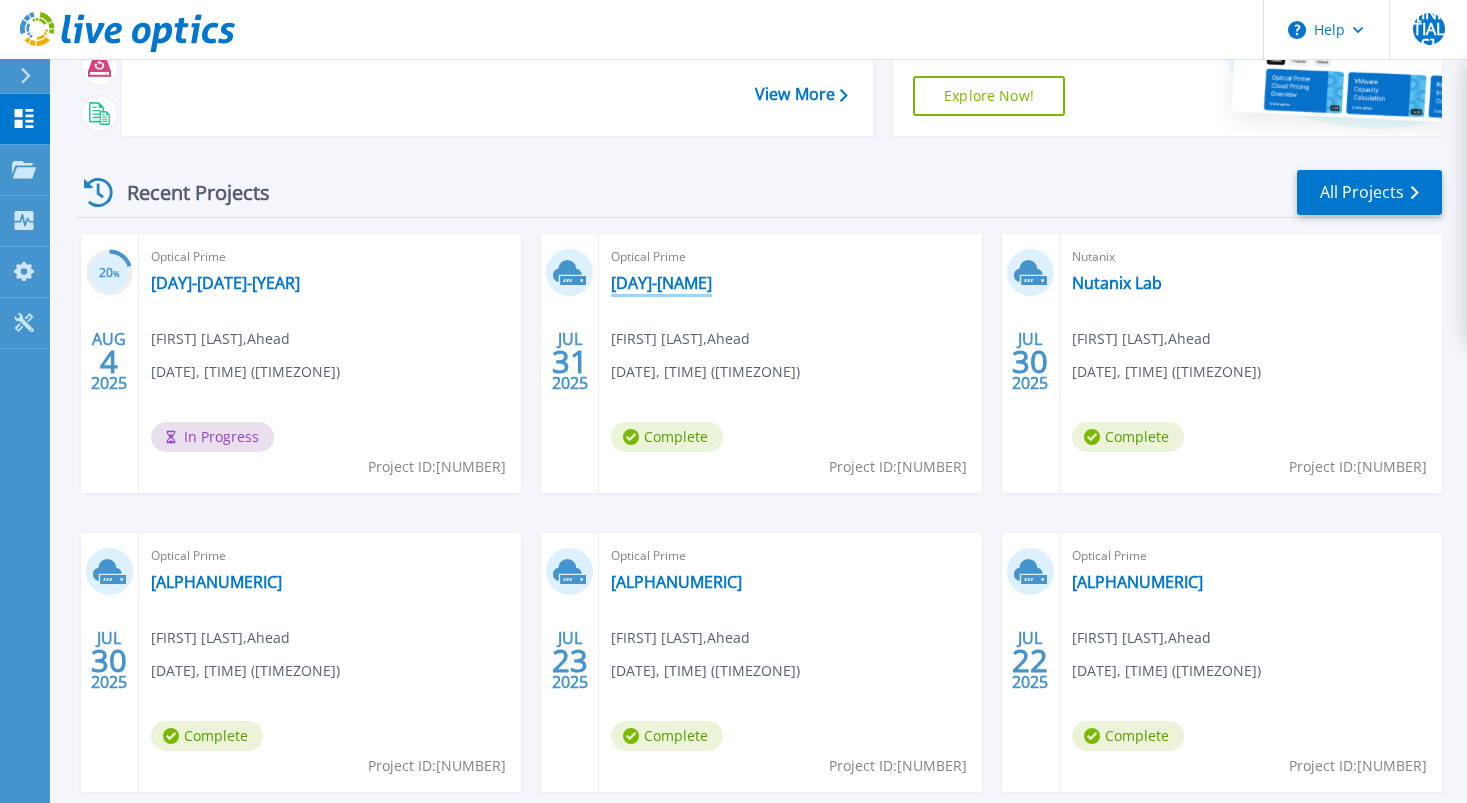 click on "[DAY]-[NAME]" at bounding box center (661, 283) 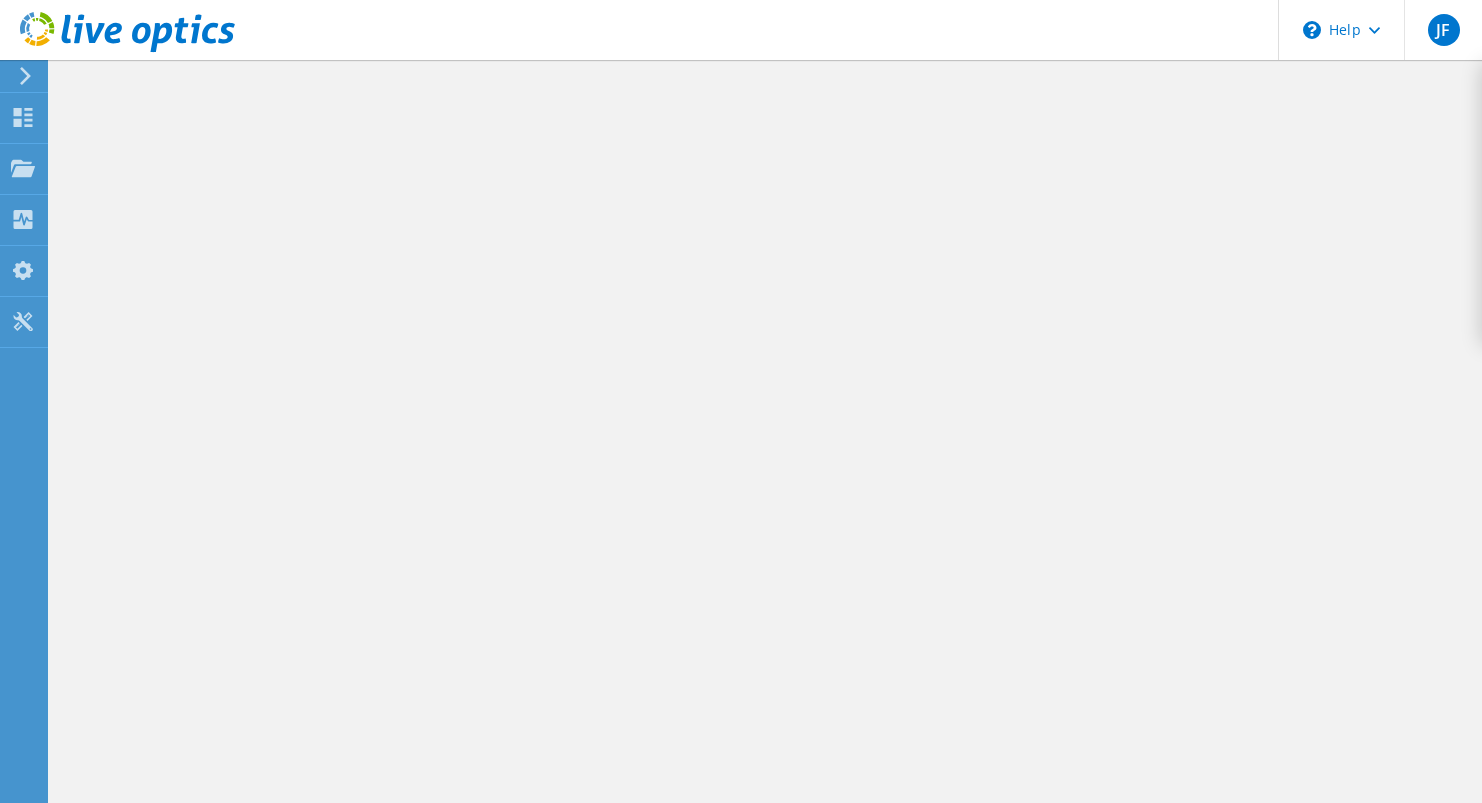 scroll, scrollTop: 0, scrollLeft: 0, axis: both 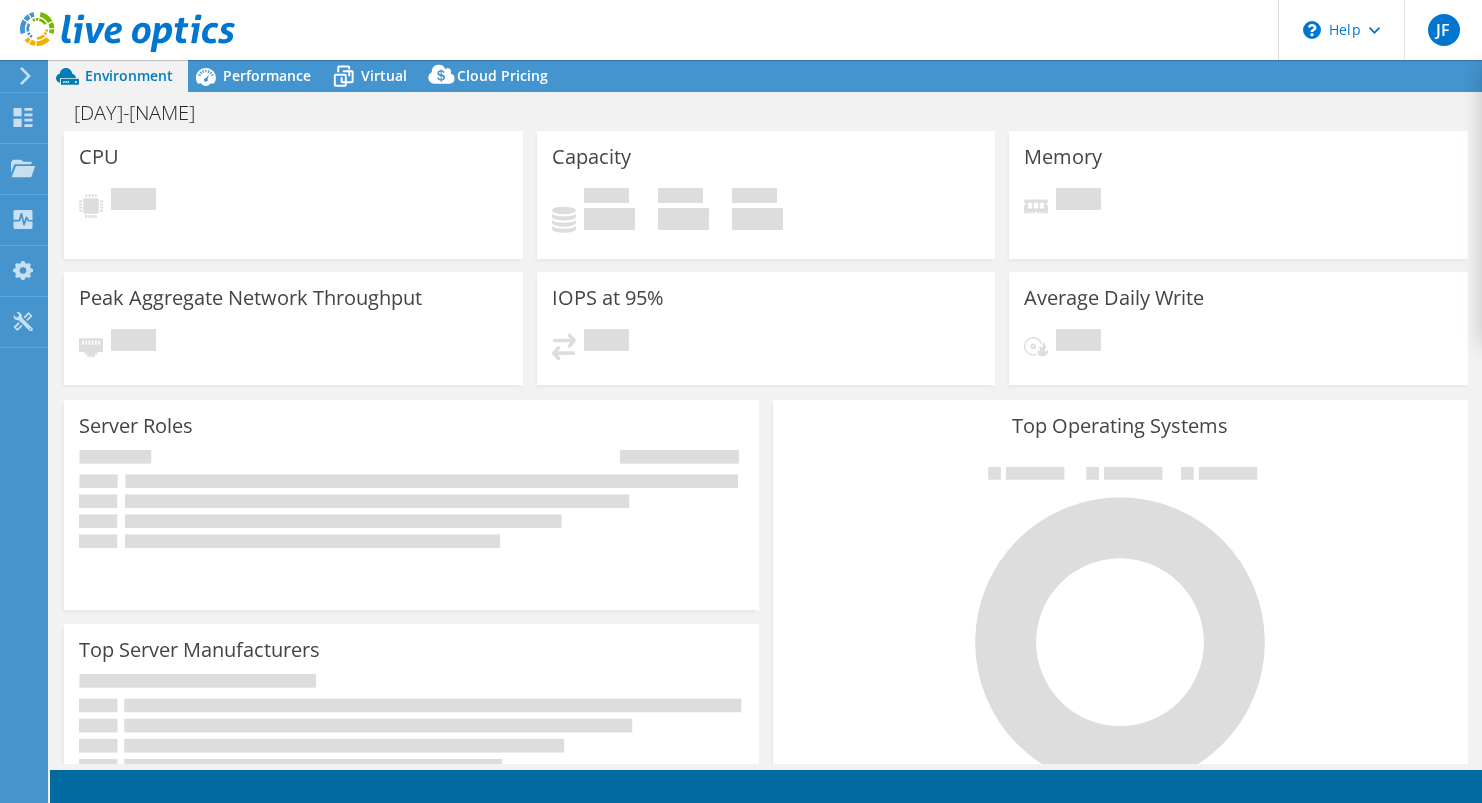 select on "USD" 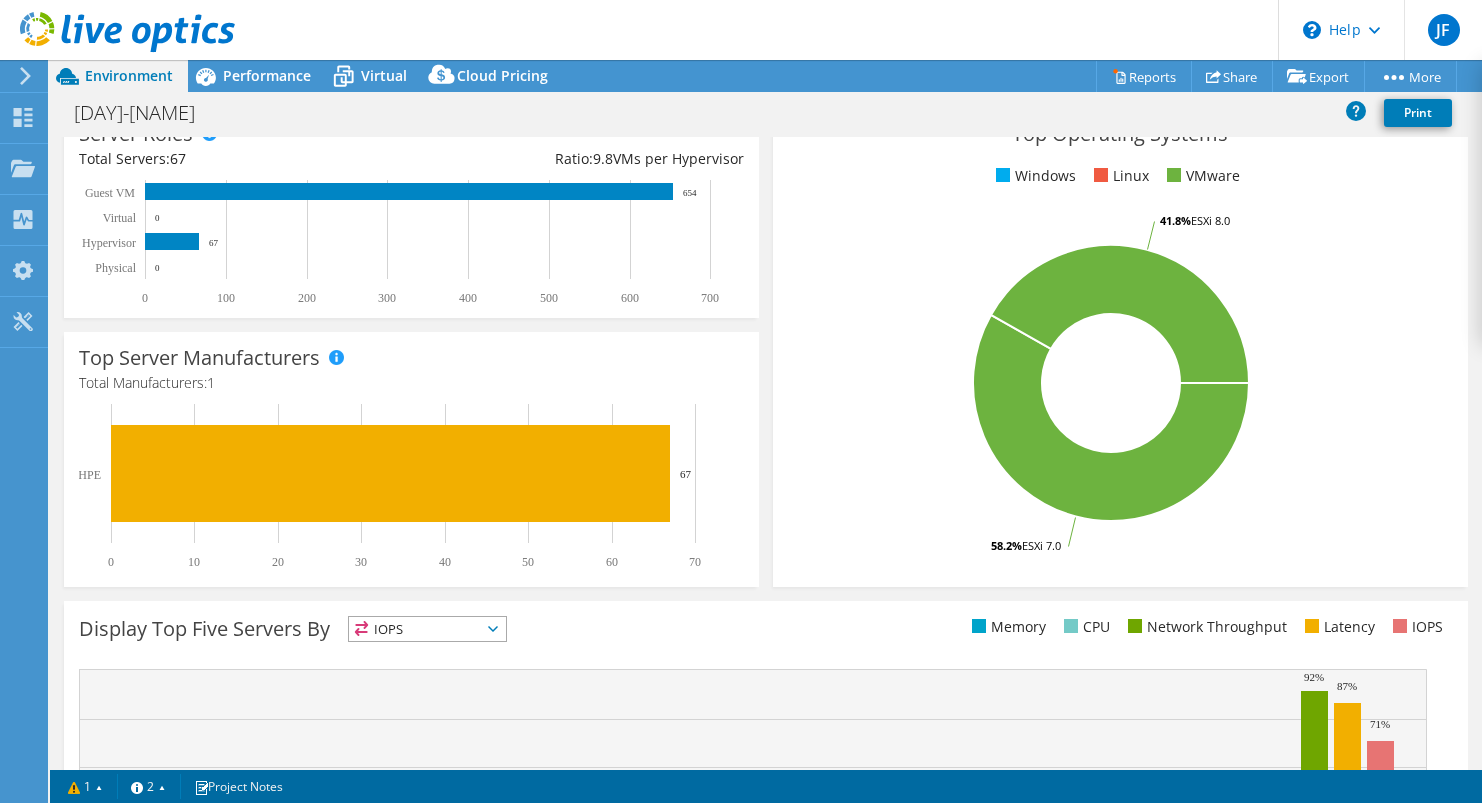 scroll, scrollTop: 100, scrollLeft: 0, axis: vertical 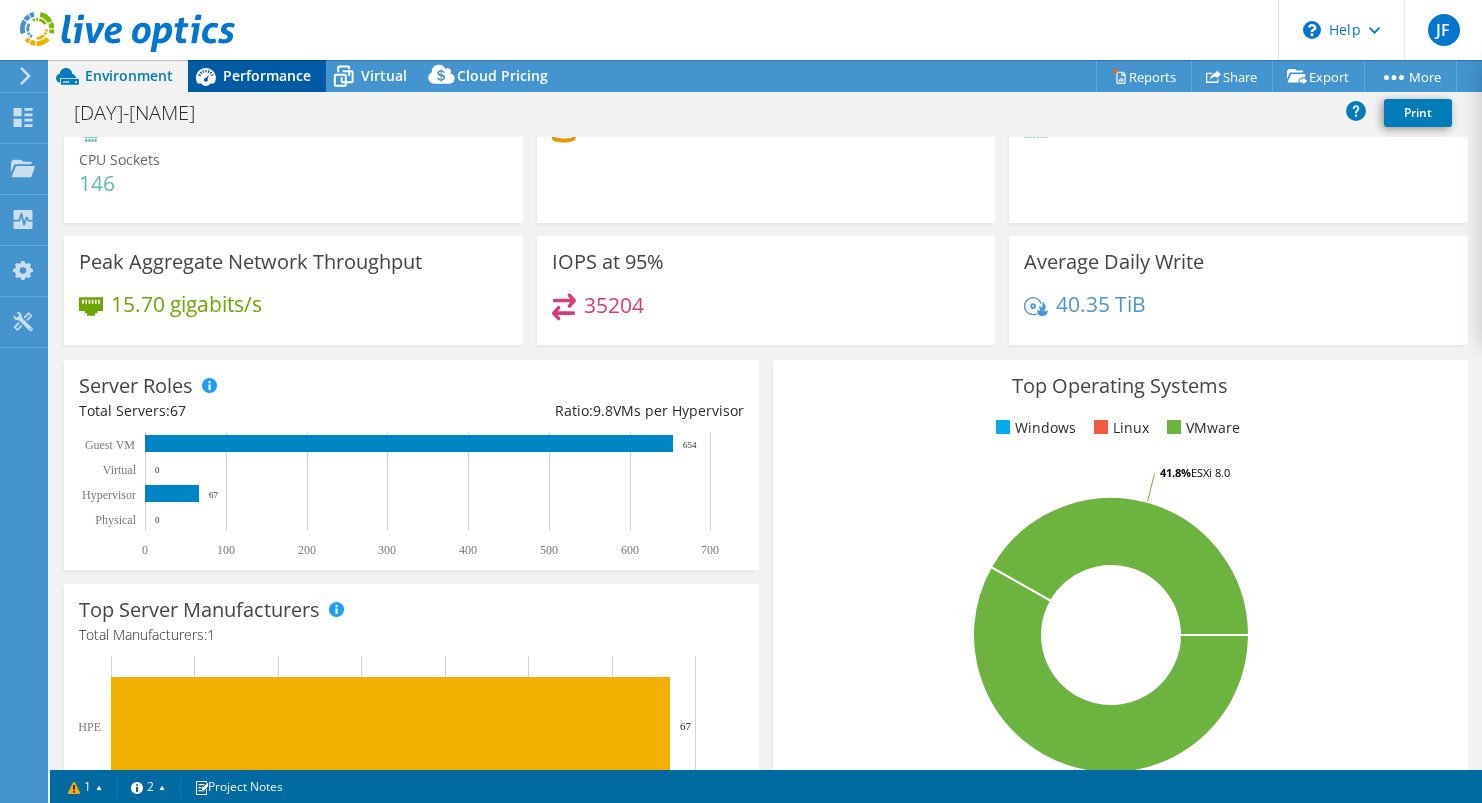 click on "Performance" at bounding box center (267, 75) 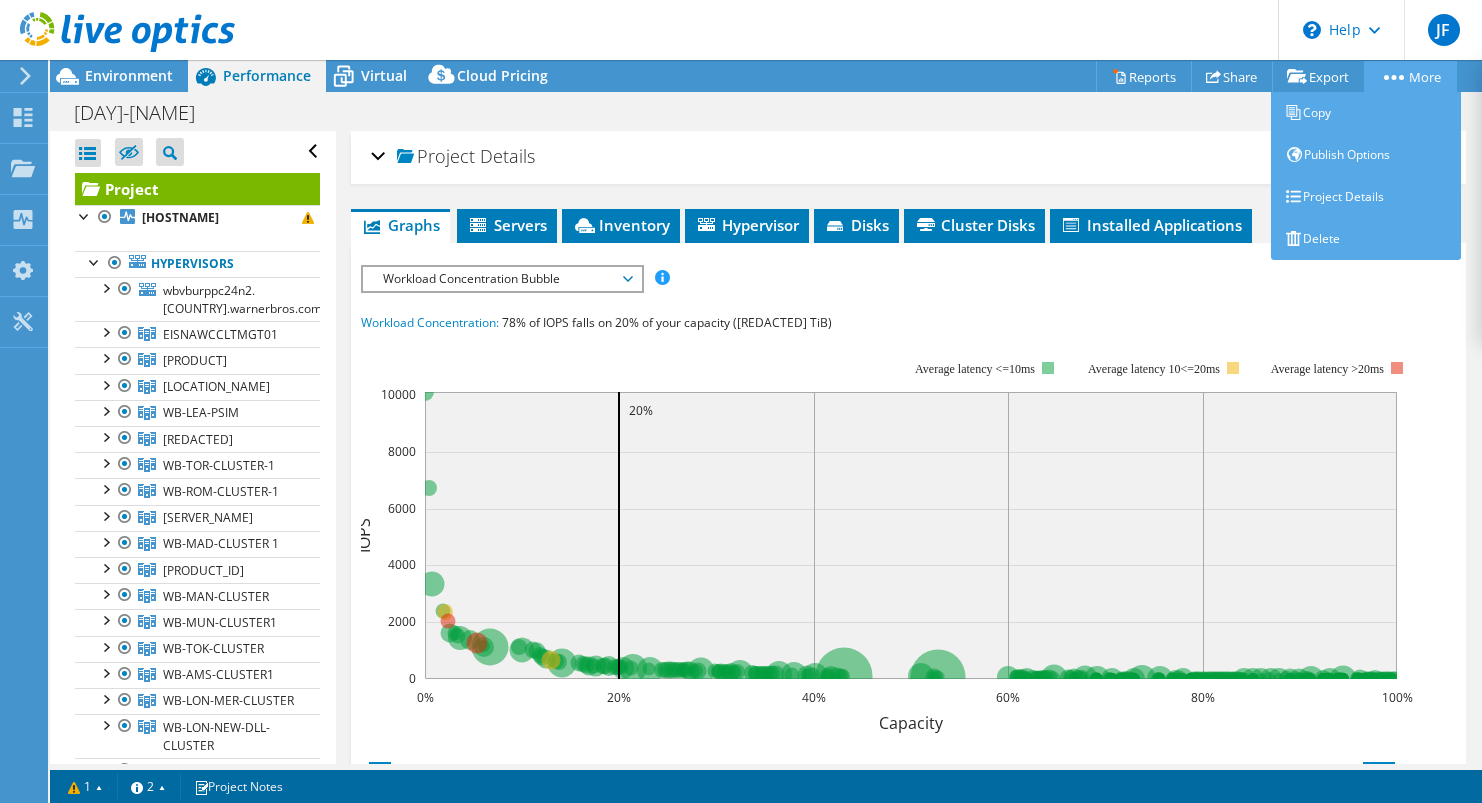 click on "More" at bounding box center (1410, 76) 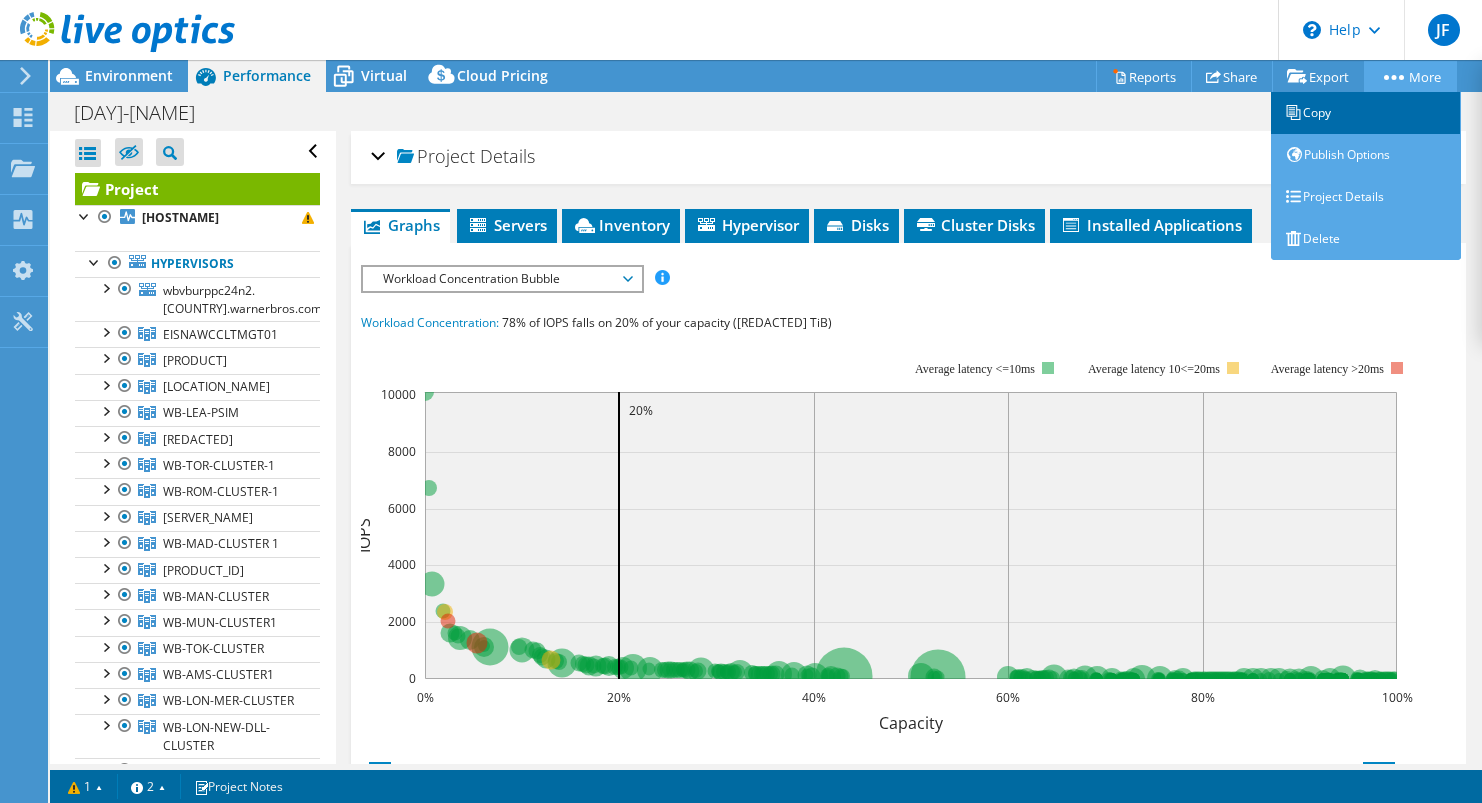 click on "Copy" at bounding box center [1366, 113] 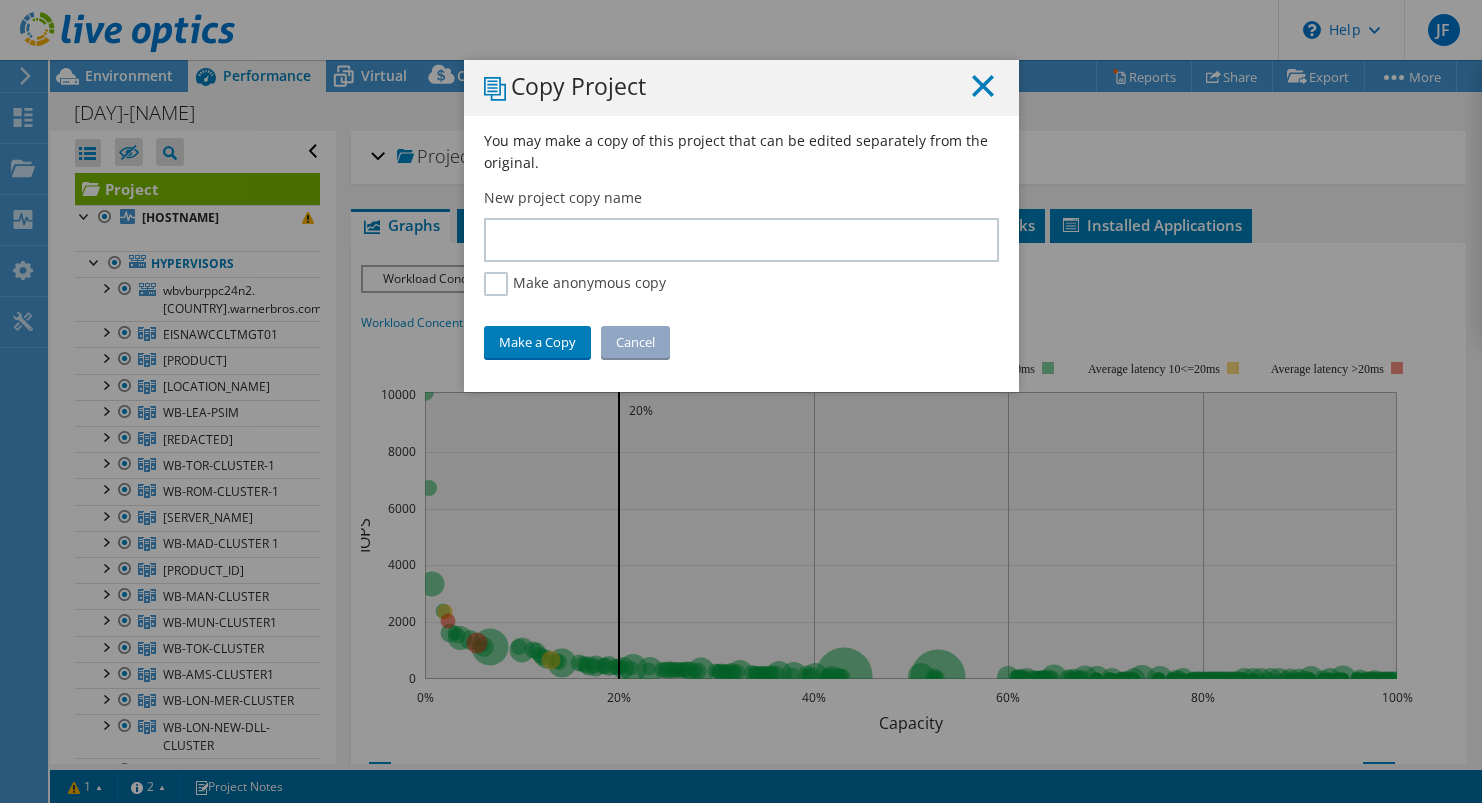 click 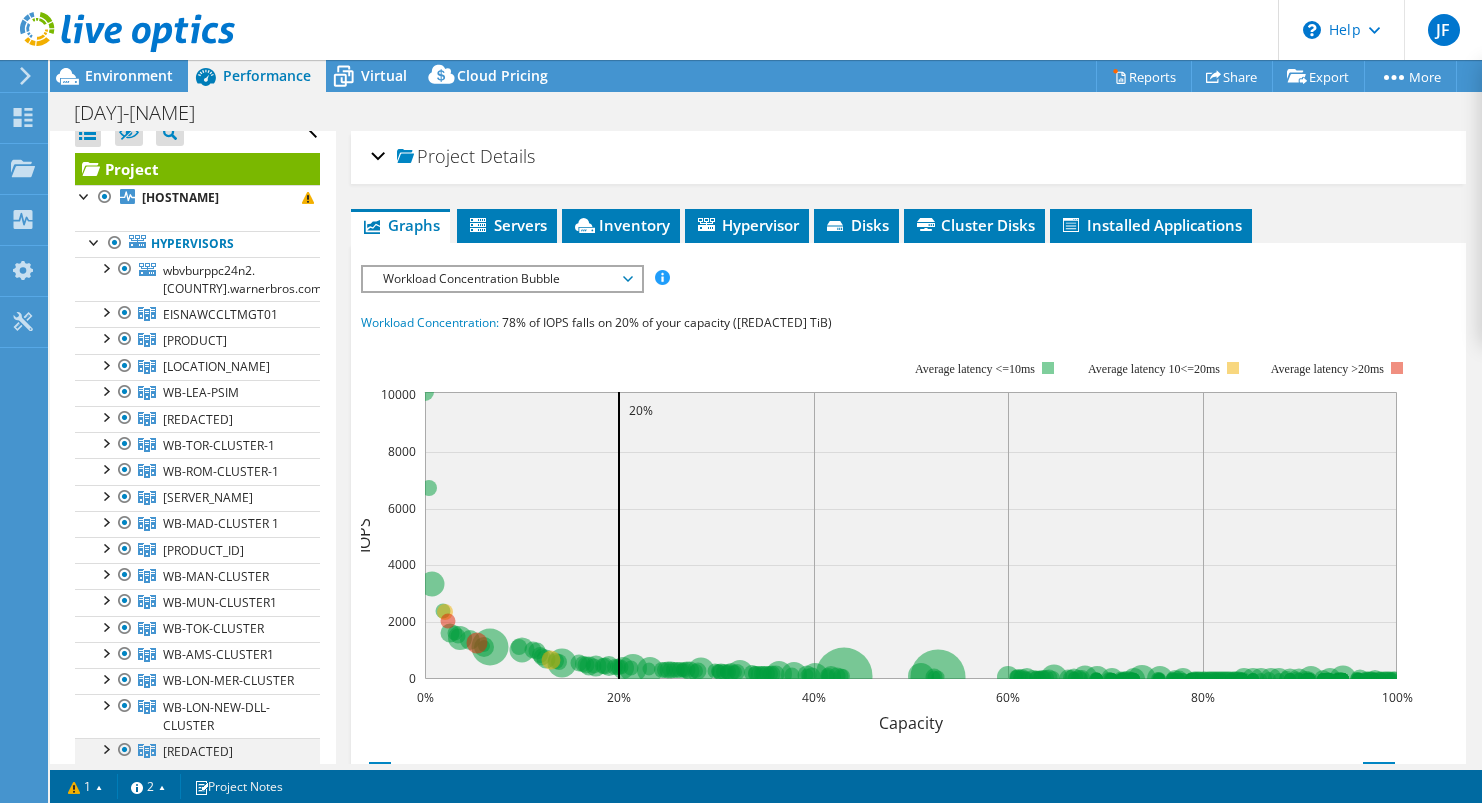 scroll, scrollTop: 0, scrollLeft: 0, axis: both 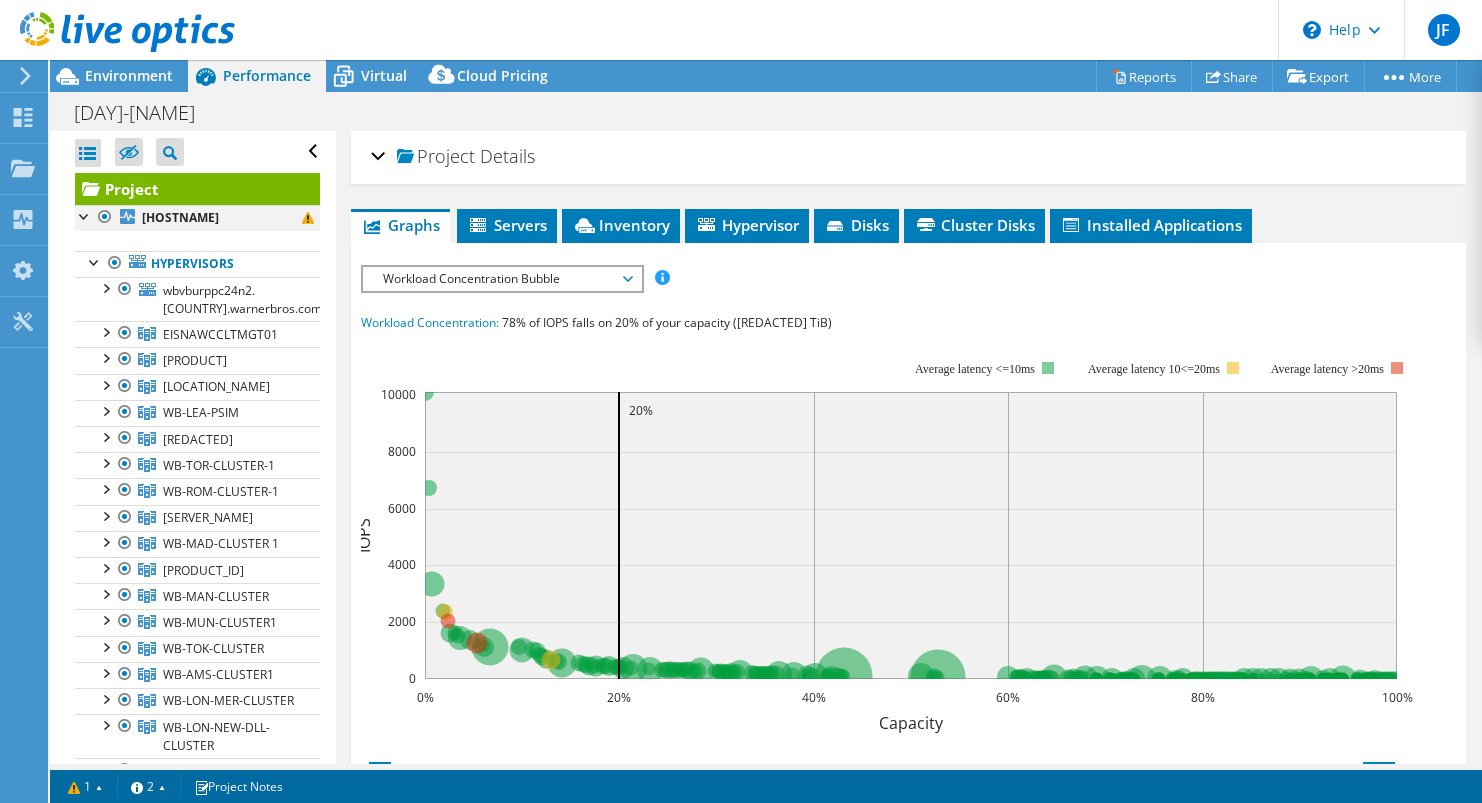 click at bounding box center [105, 217] 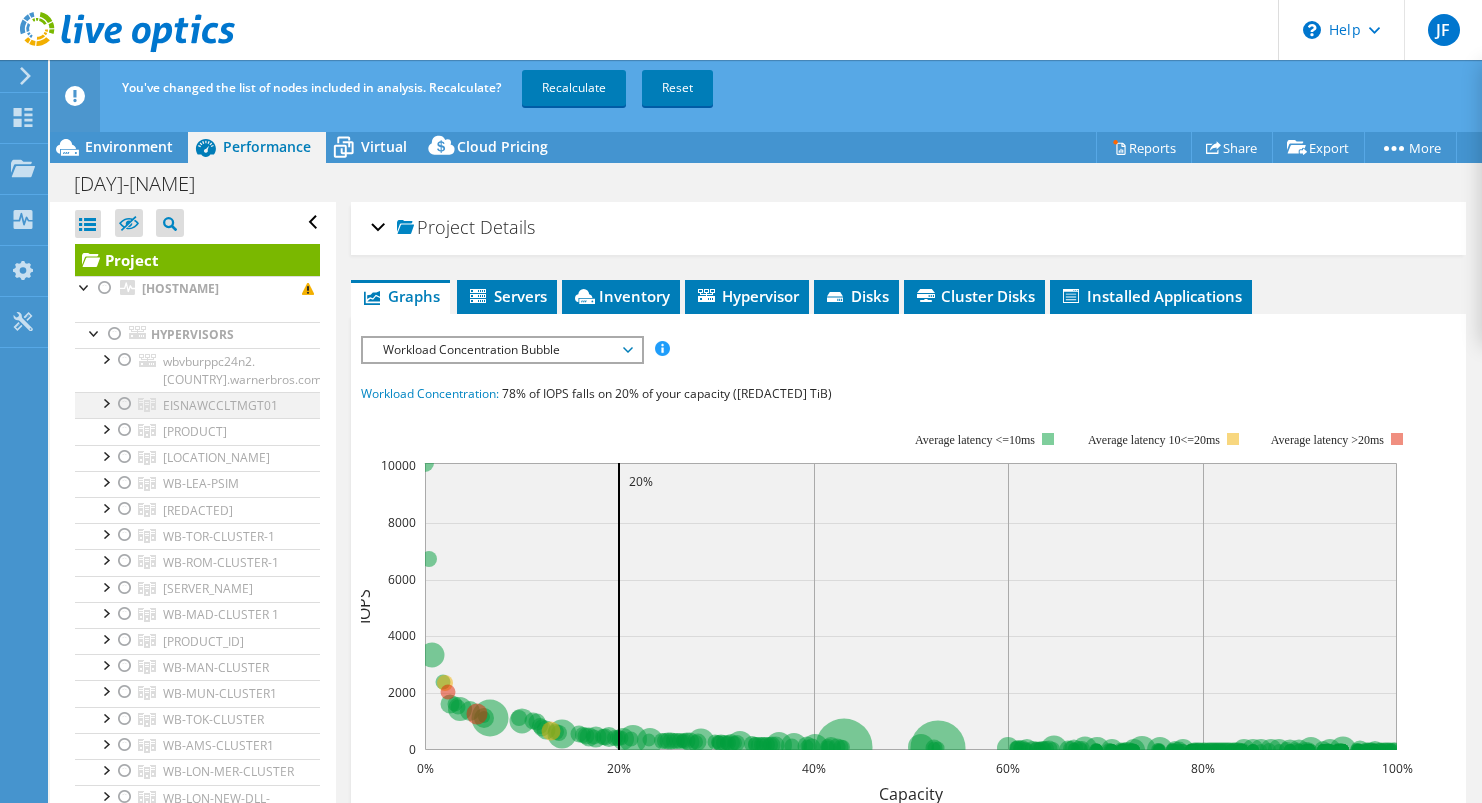 click at bounding box center [125, 404] 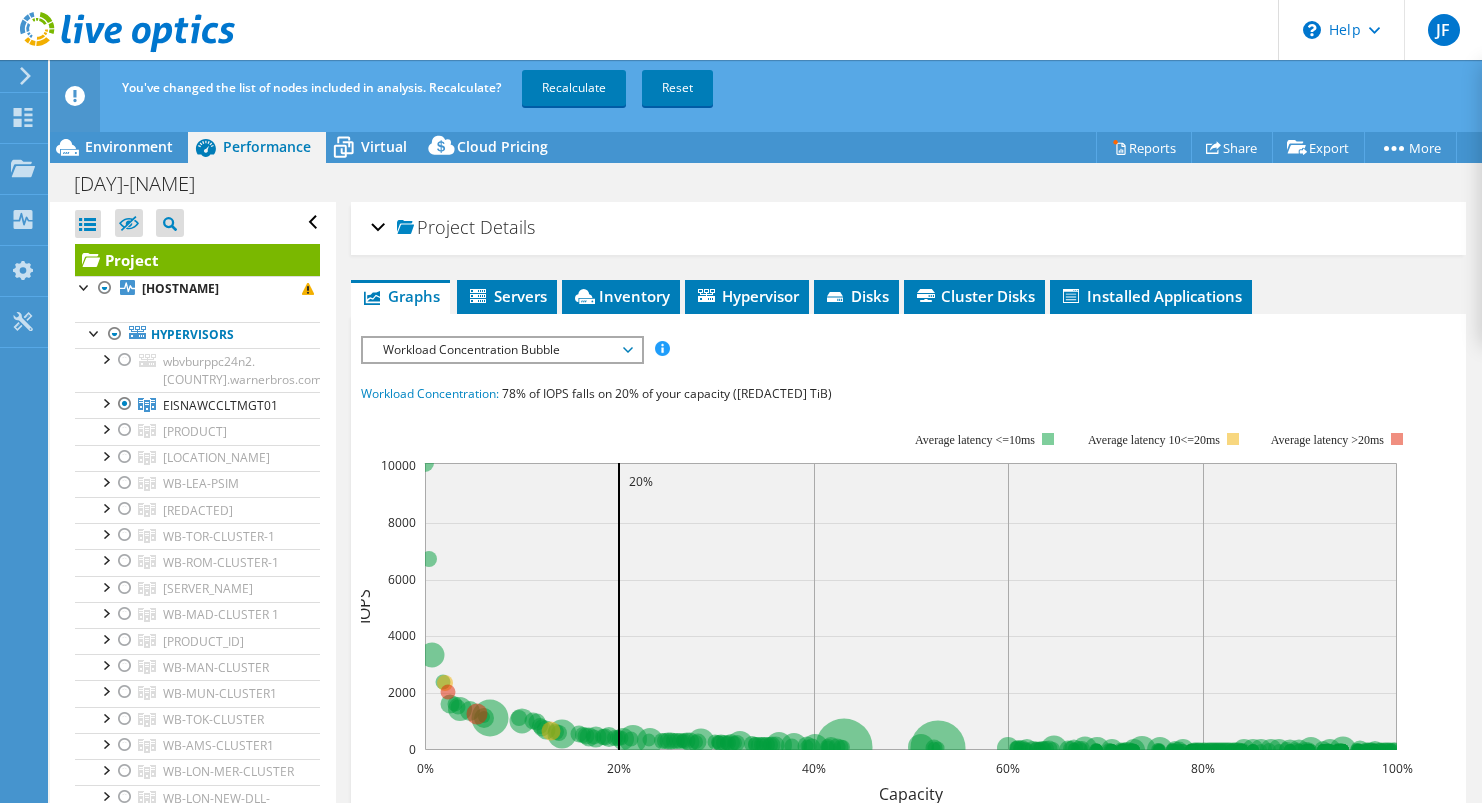 drag, startPoint x: 604, startPoint y: 92, endPoint x: 564, endPoint y: 121, distance: 49.40648 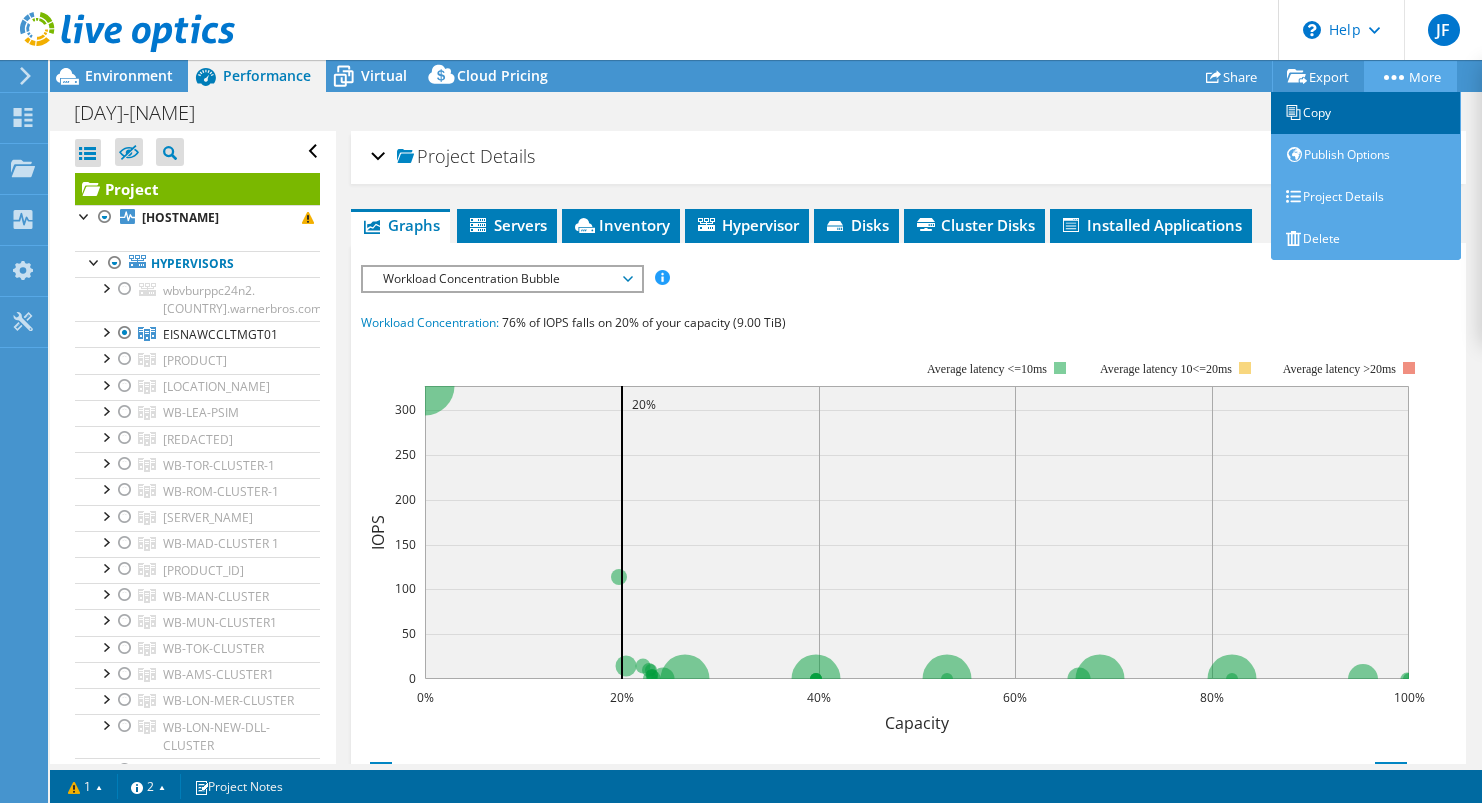 click on "Copy" at bounding box center (1366, 113) 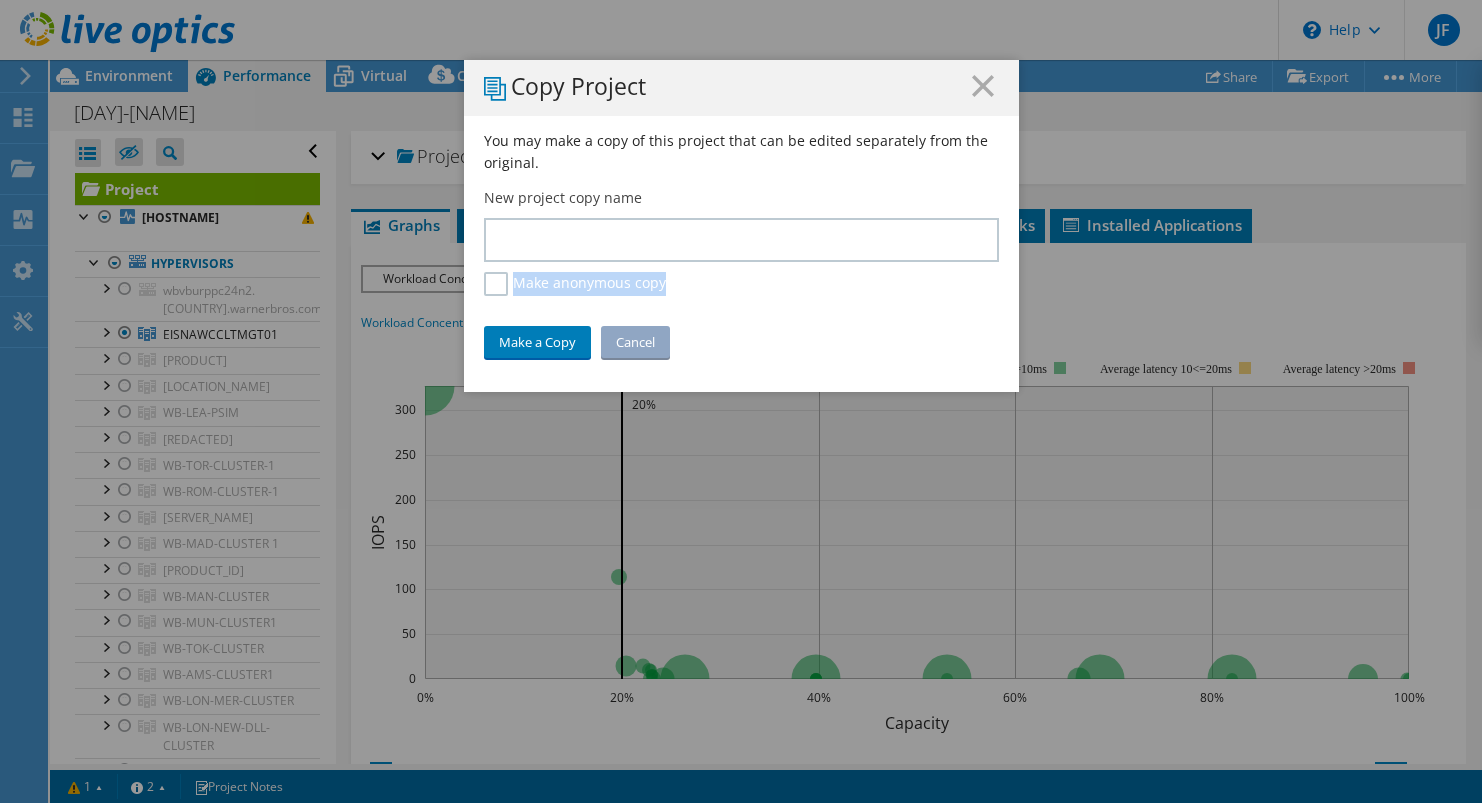 drag, startPoint x: 158, startPoint y: 309, endPoint x: 457, endPoint y: 239, distance: 307.0847 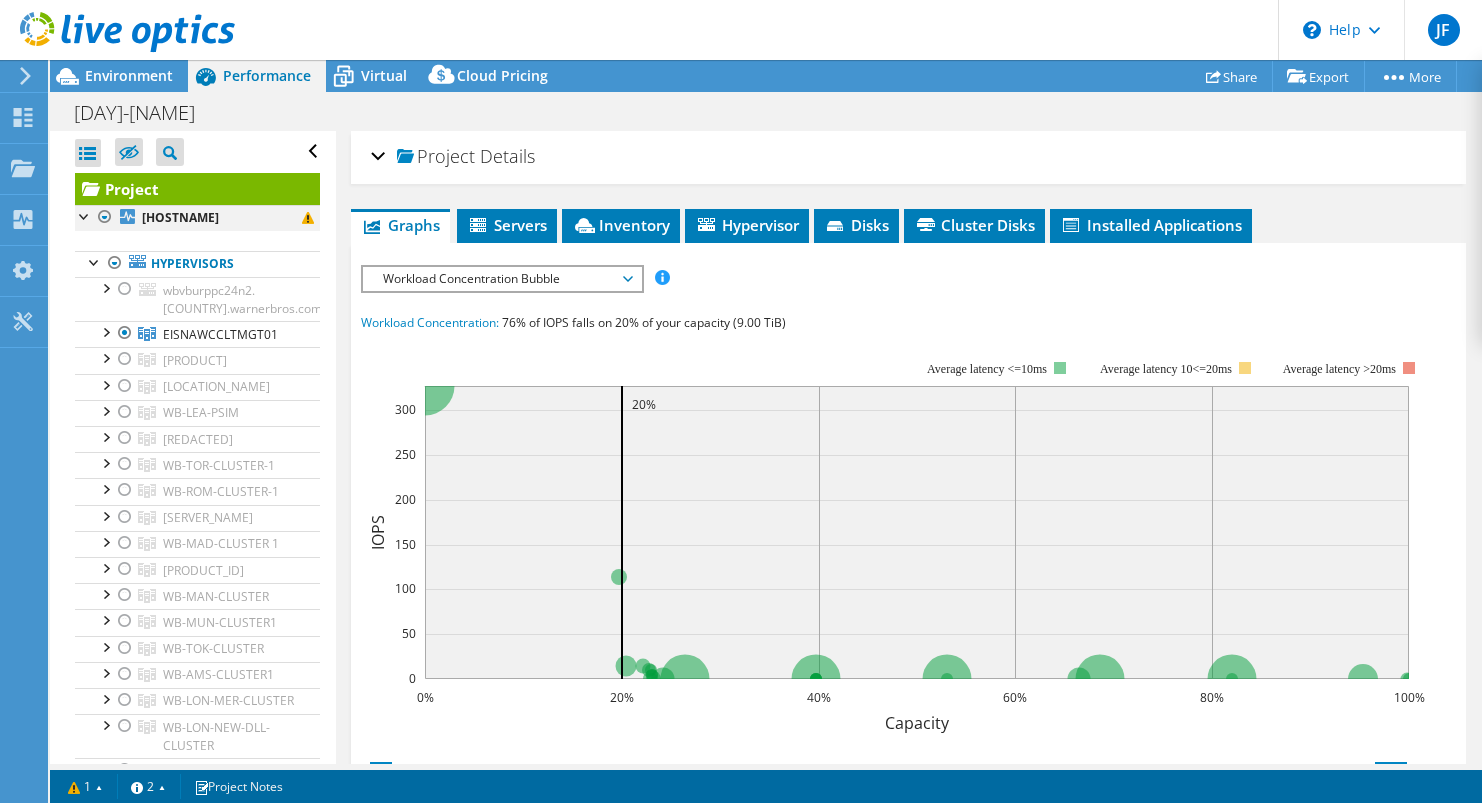 click at bounding box center [105, 217] 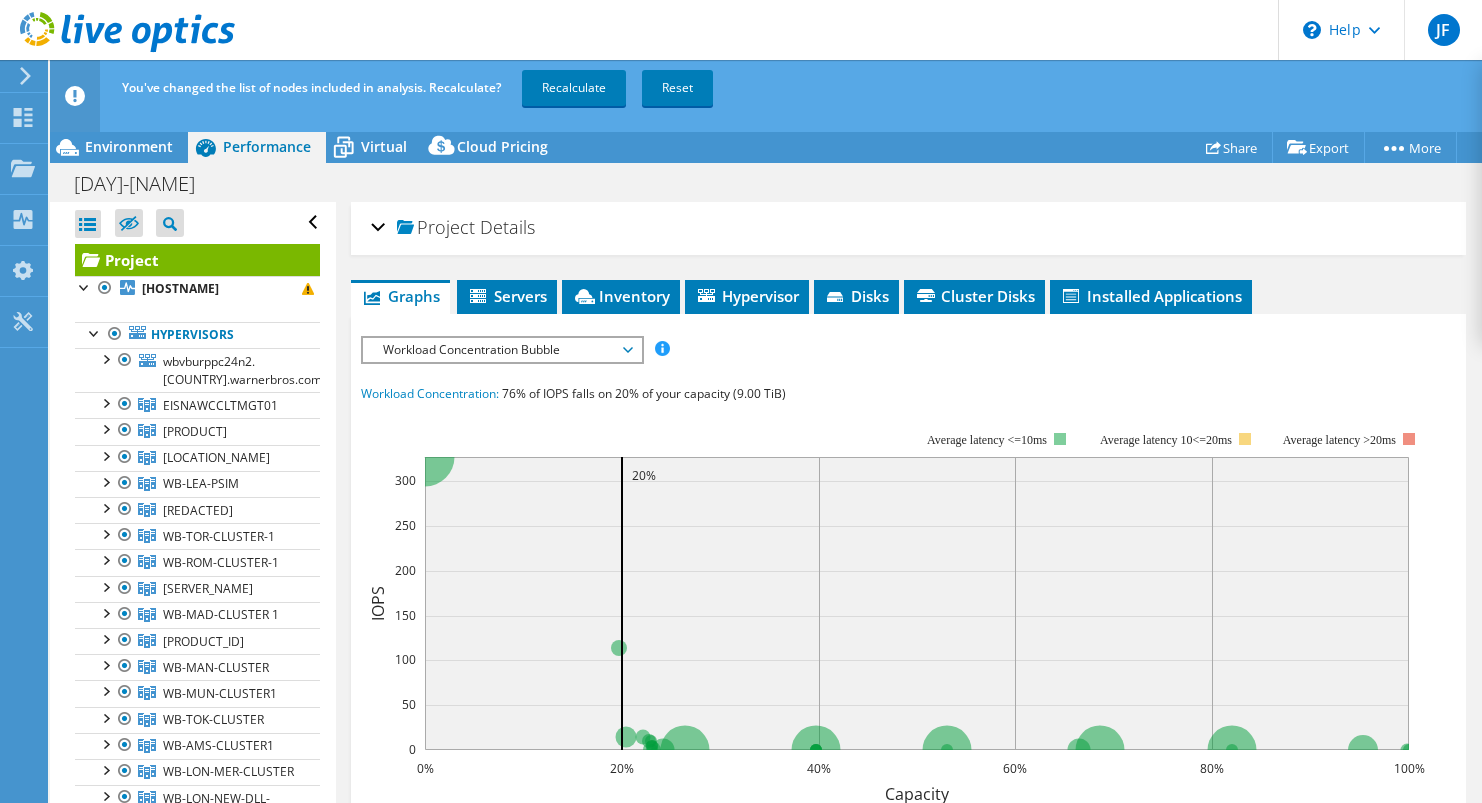 drag, startPoint x: 563, startPoint y: 92, endPoint x: 209, endPoint y: 235, distance: 381.79184 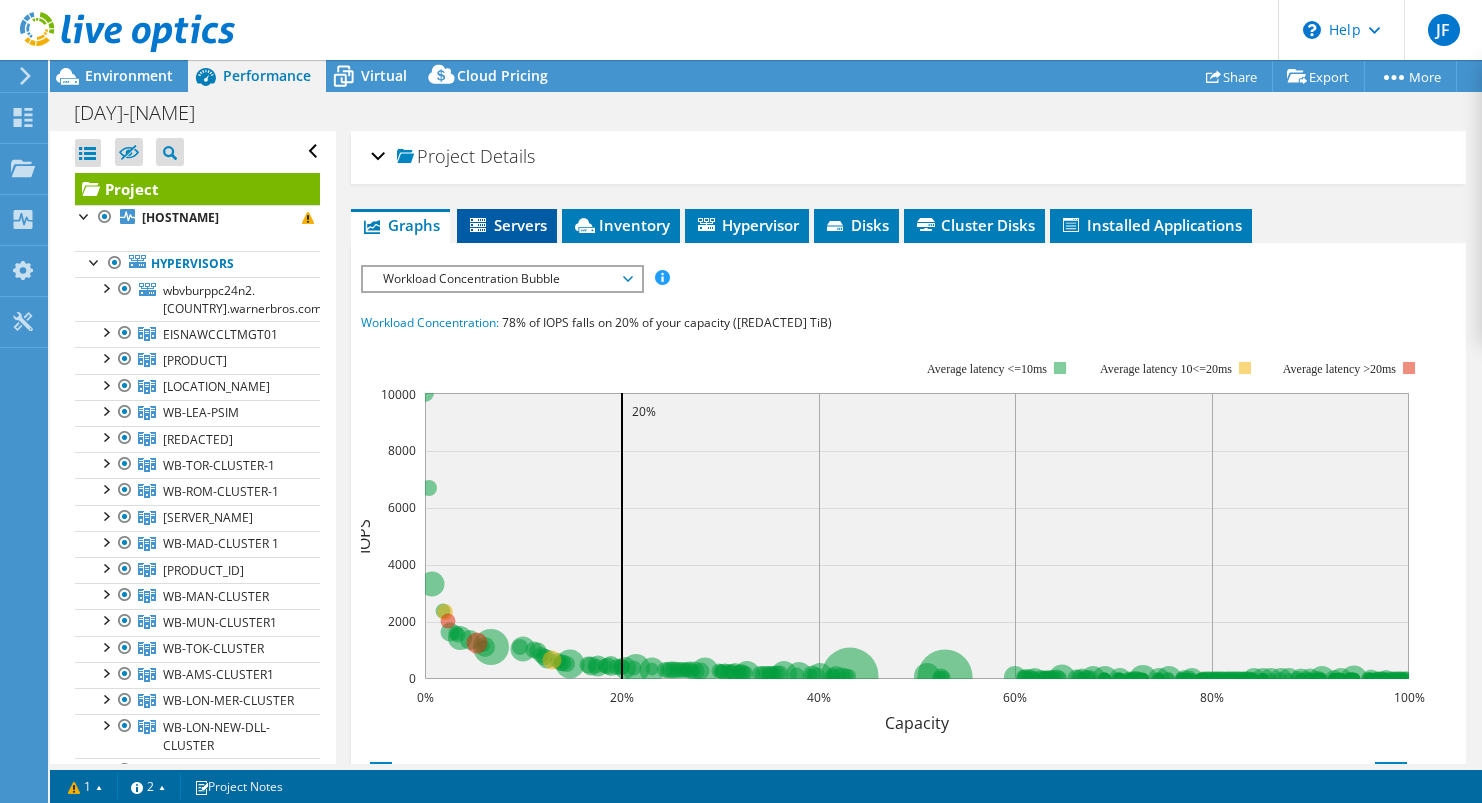 click on "Servers" at bounding box center (507, 225) 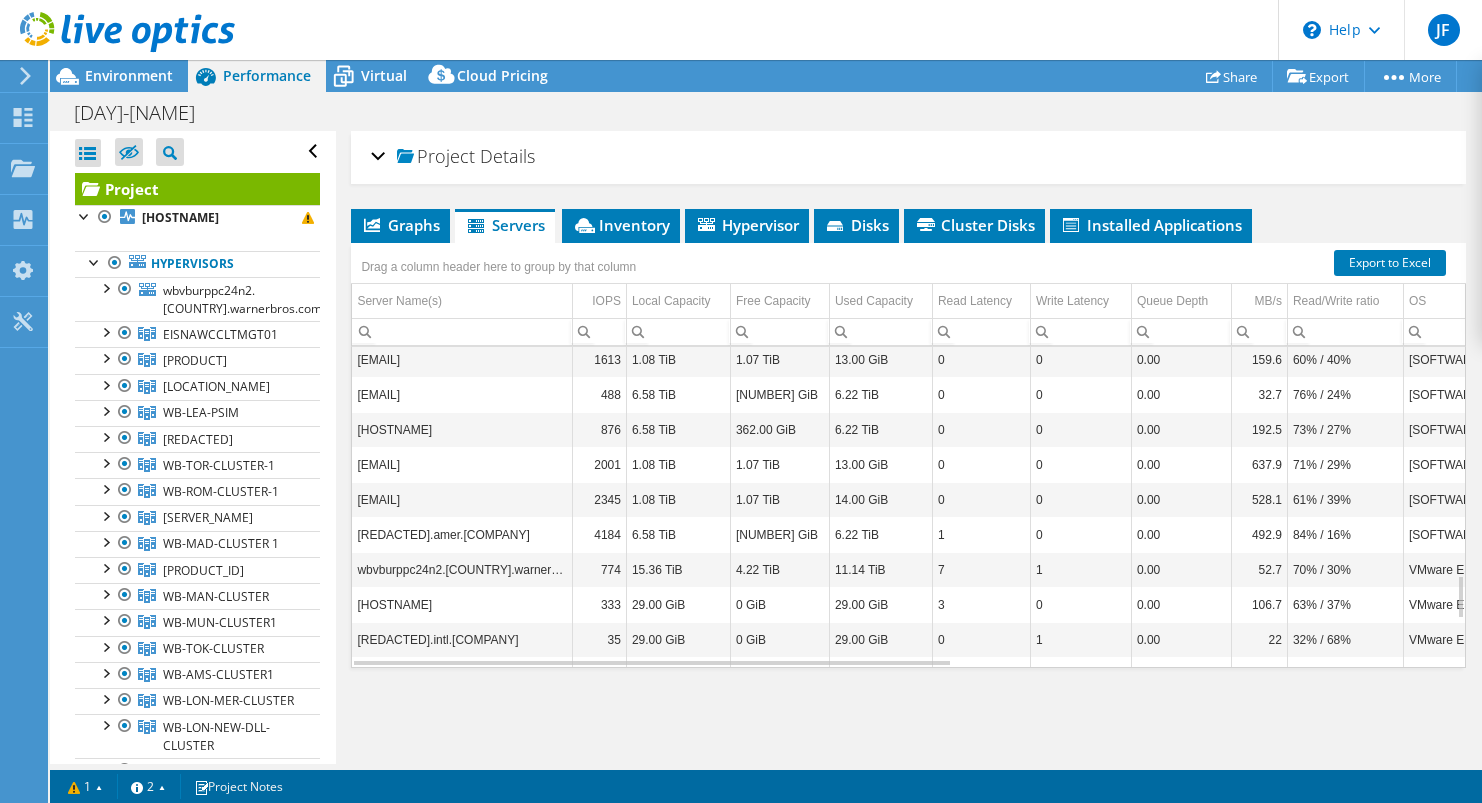 scroll, scrollTop: 1800, scrollLeft: 0, axis: vertical 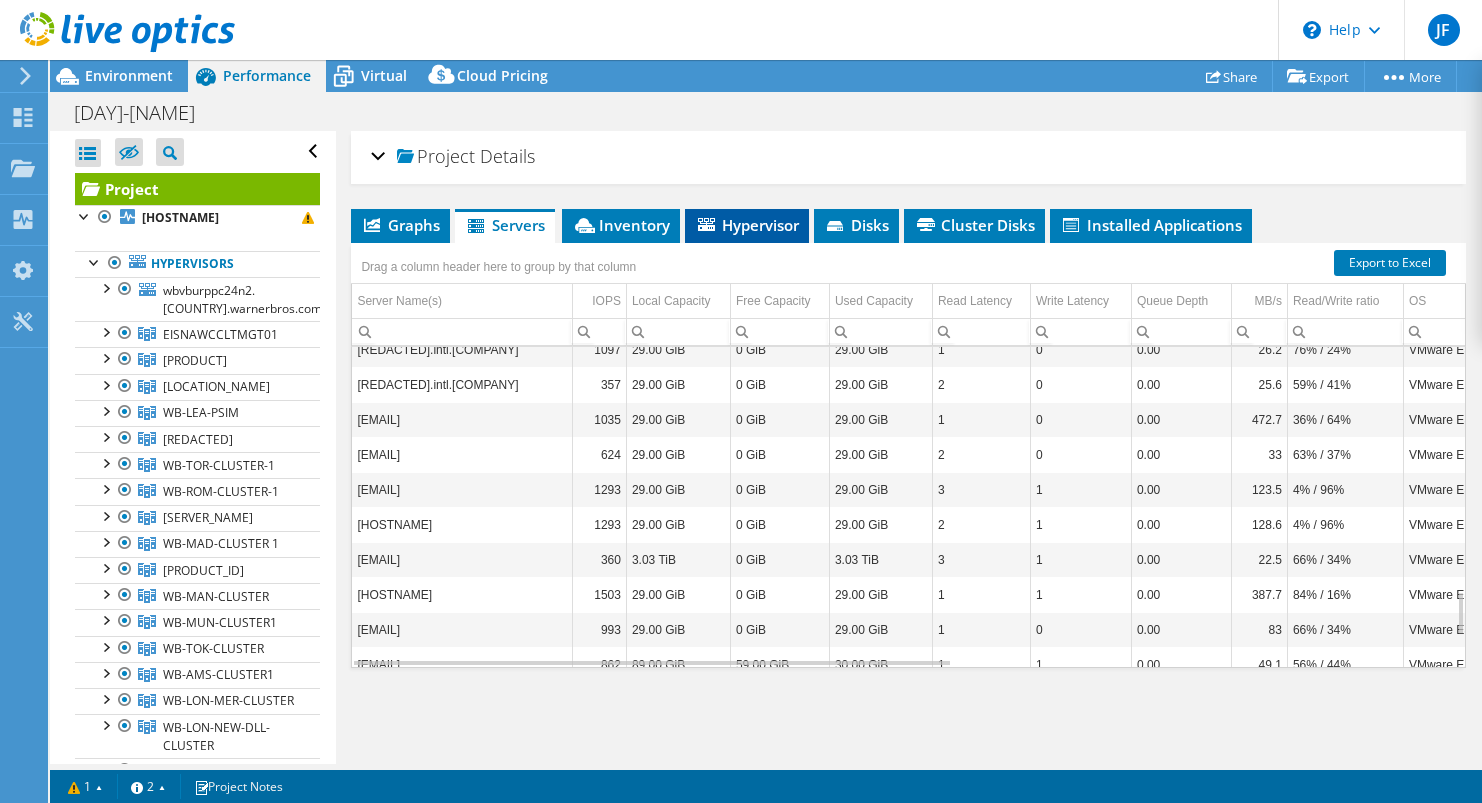 click on "Hypervisor" at bounding box center (747, 225) 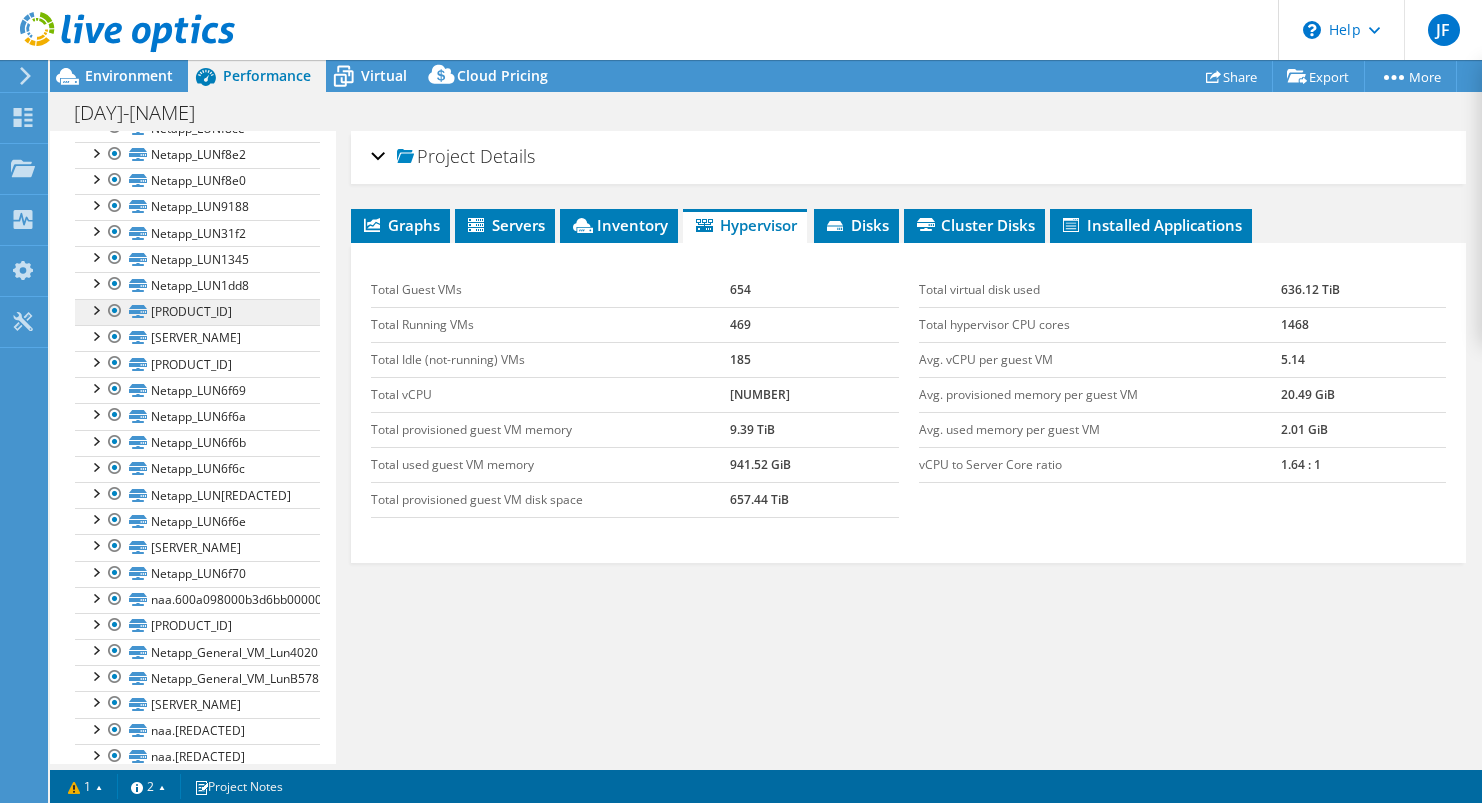 scroll, scrollTop: 1700, scrollLeft: 0, axis: vertical 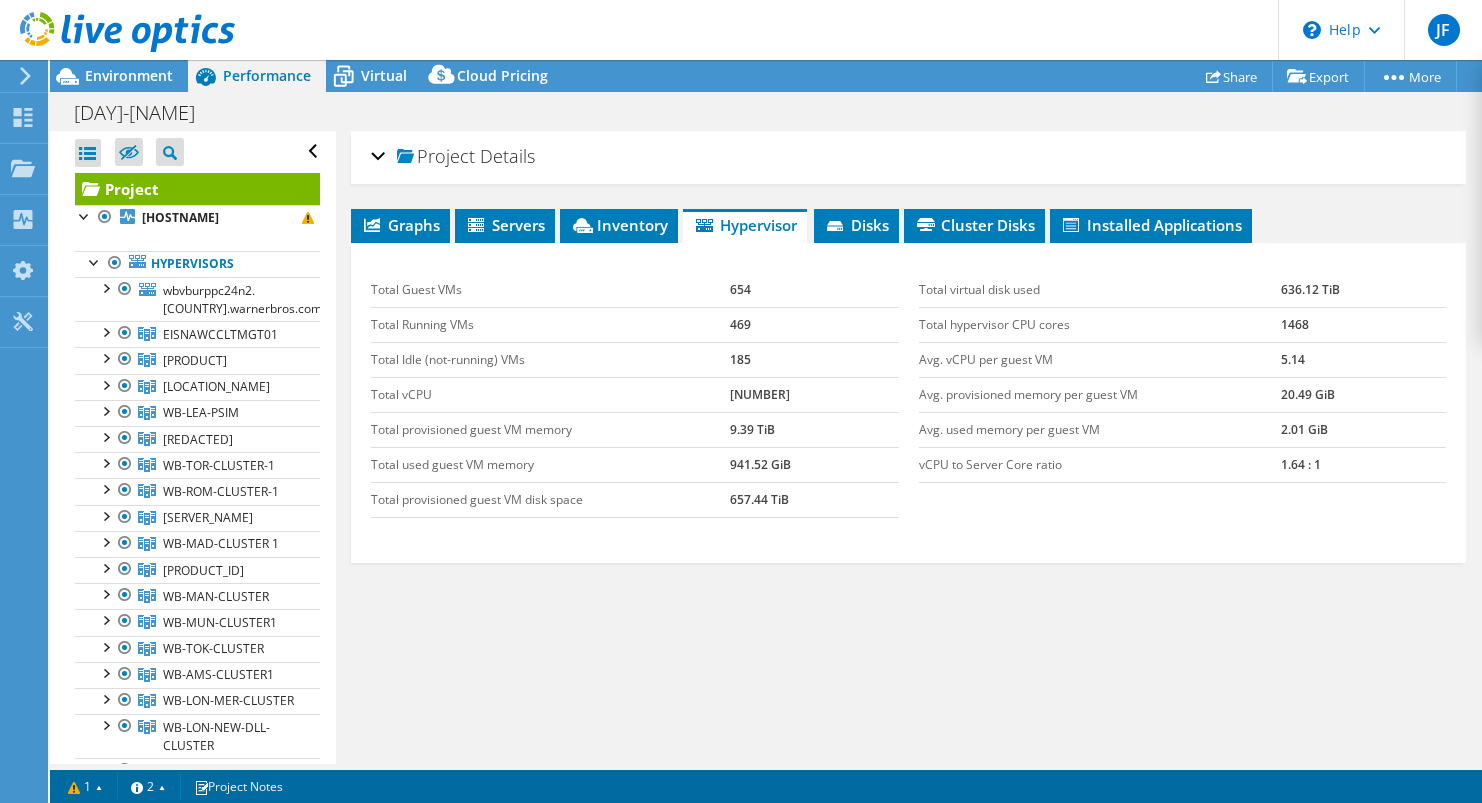 click on "[DAY]-[NAME]
Print" at bounding box center [766, 112] 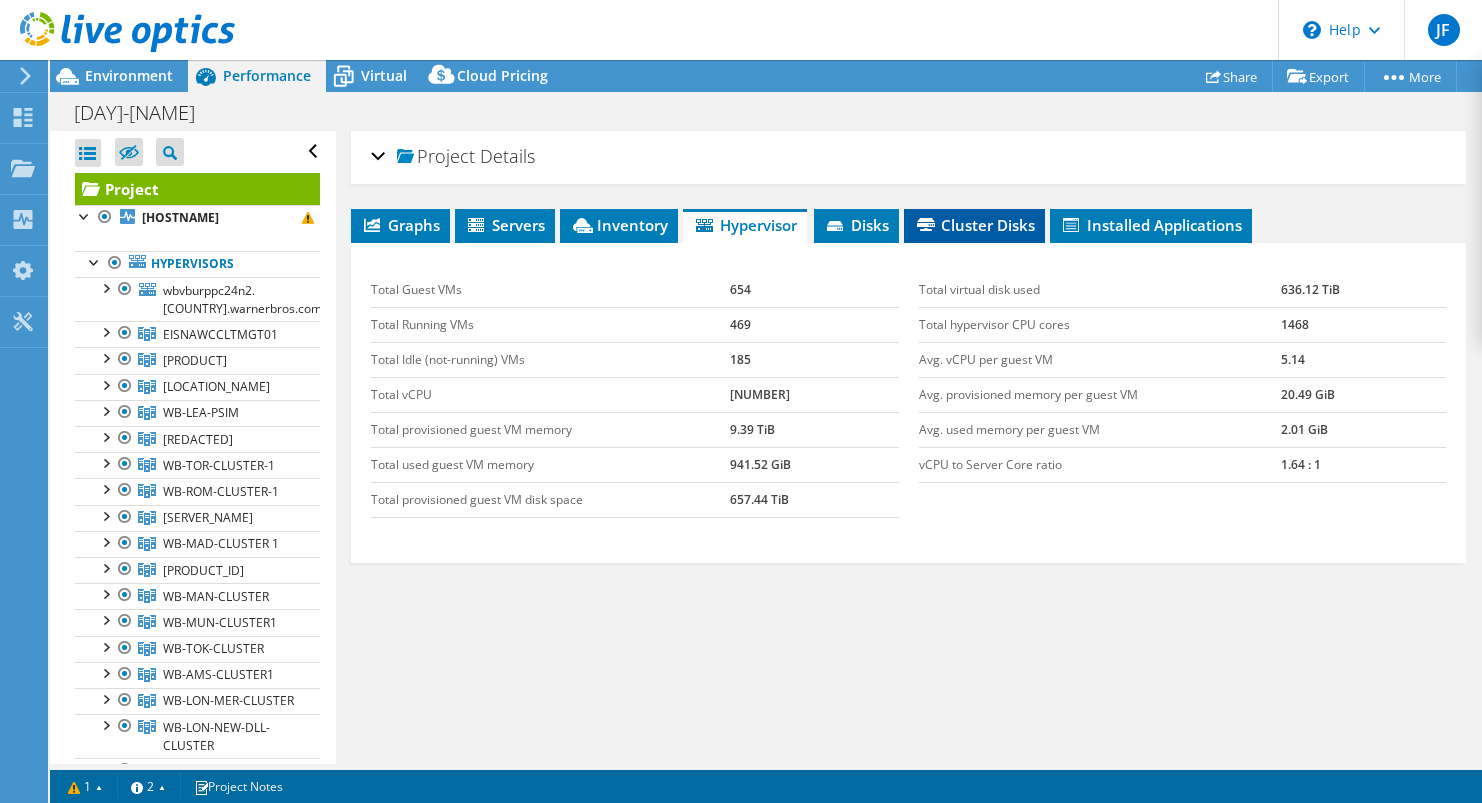 click on "Cluster Disks" at bounding box center (974, 225) 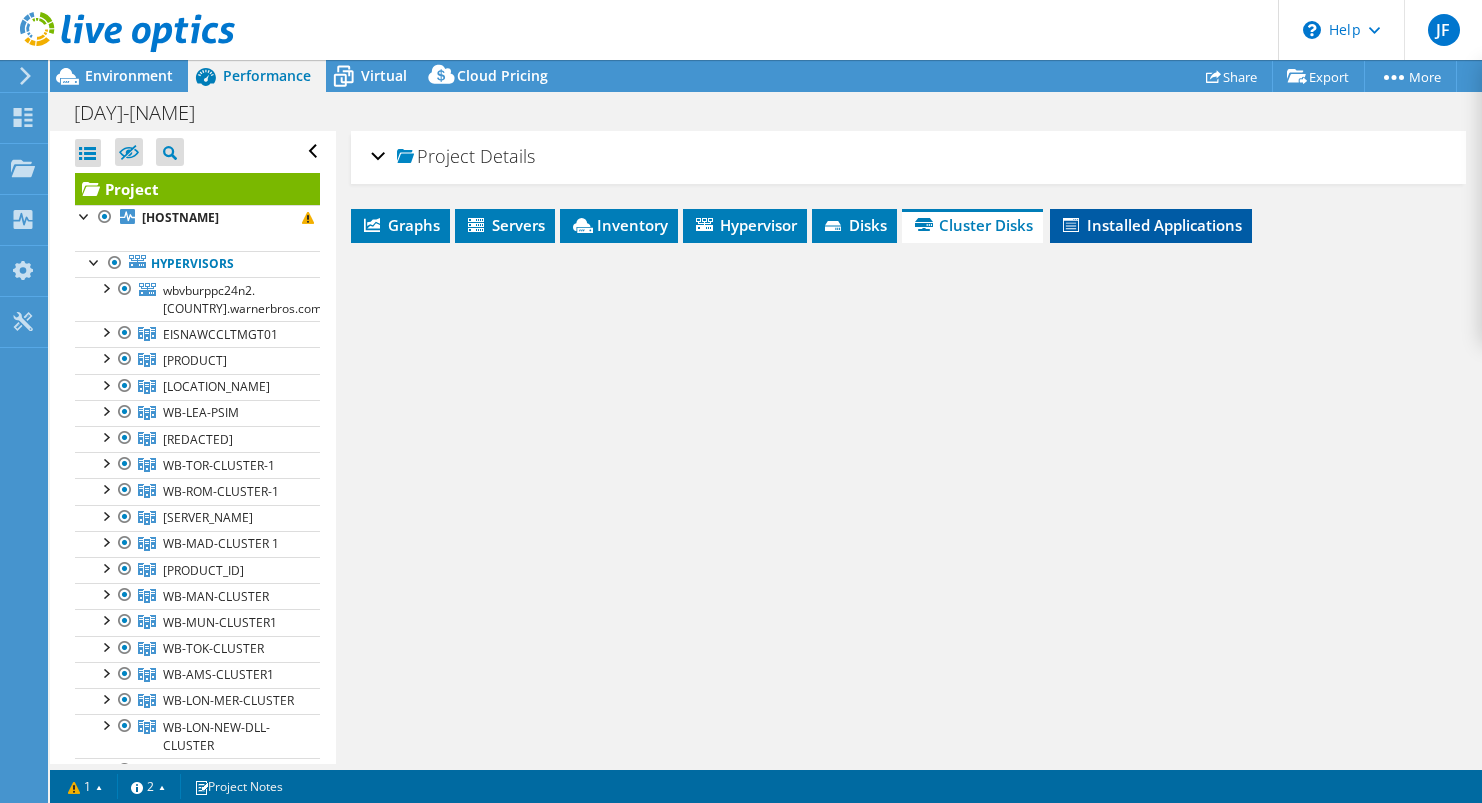 click on "Installed Applications" at bounding box center (1151, 225) 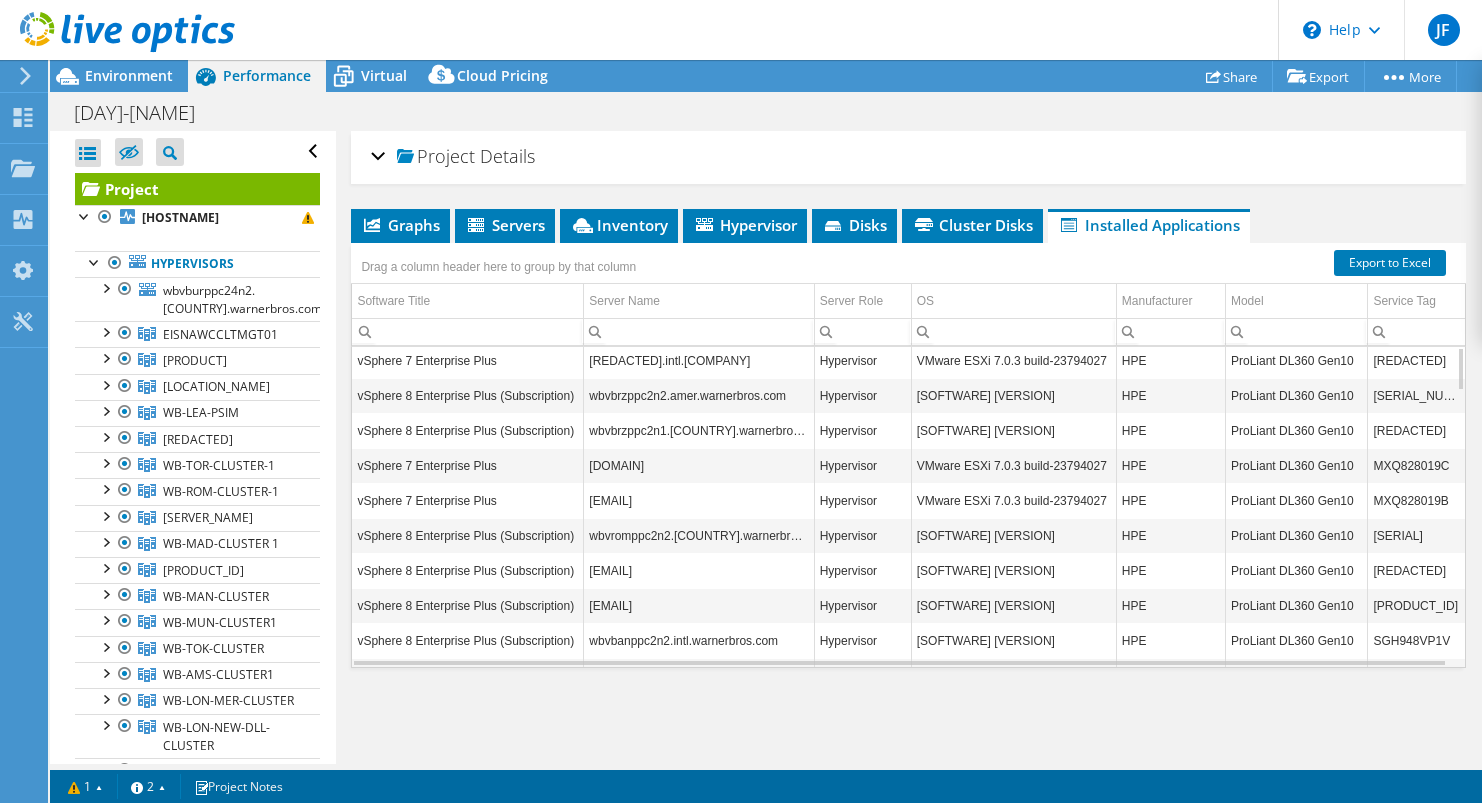 scroll, scrollTop: 0, scrollLeft: 0, axis: both 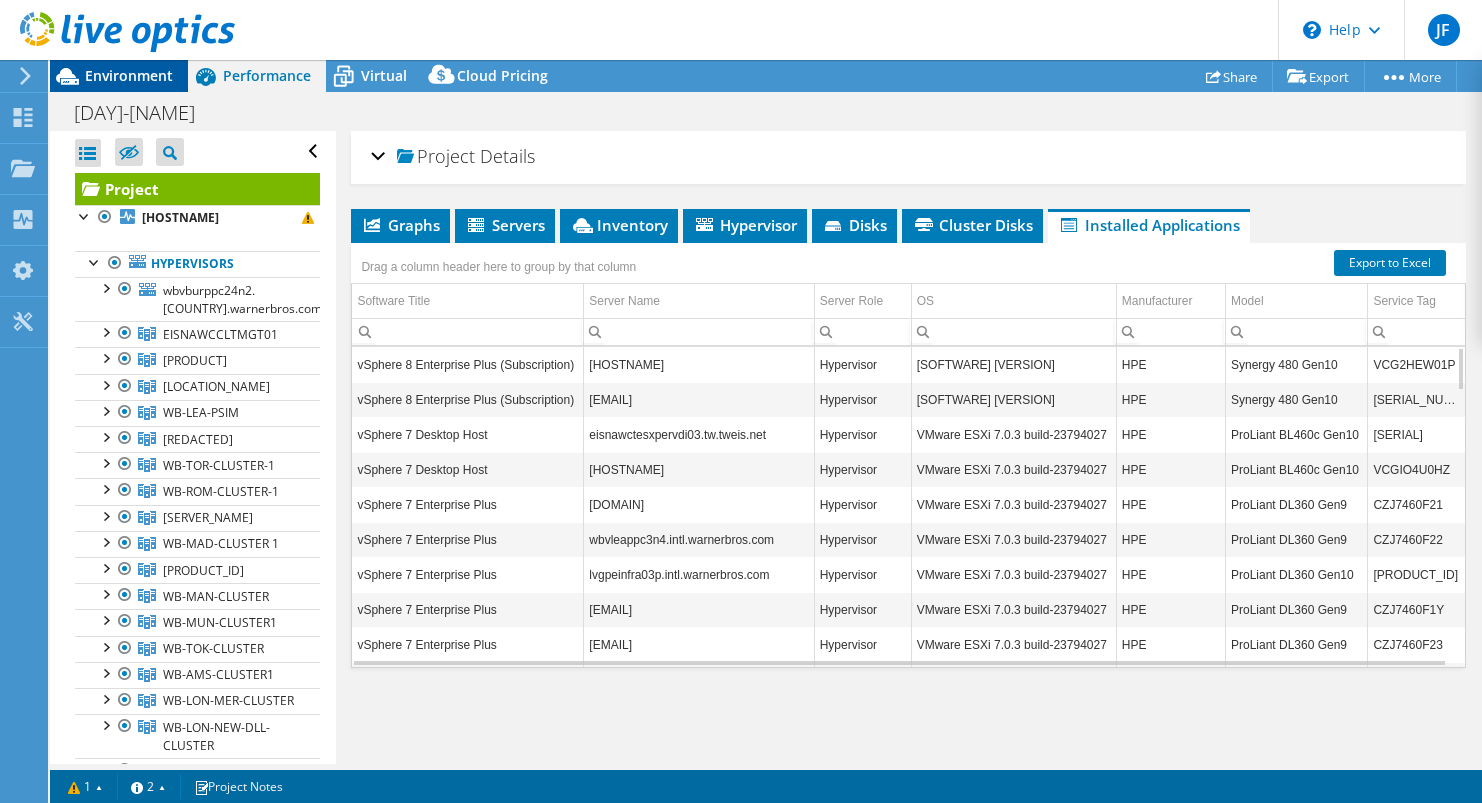 click on "Environment" at bounding box center [129, 75] 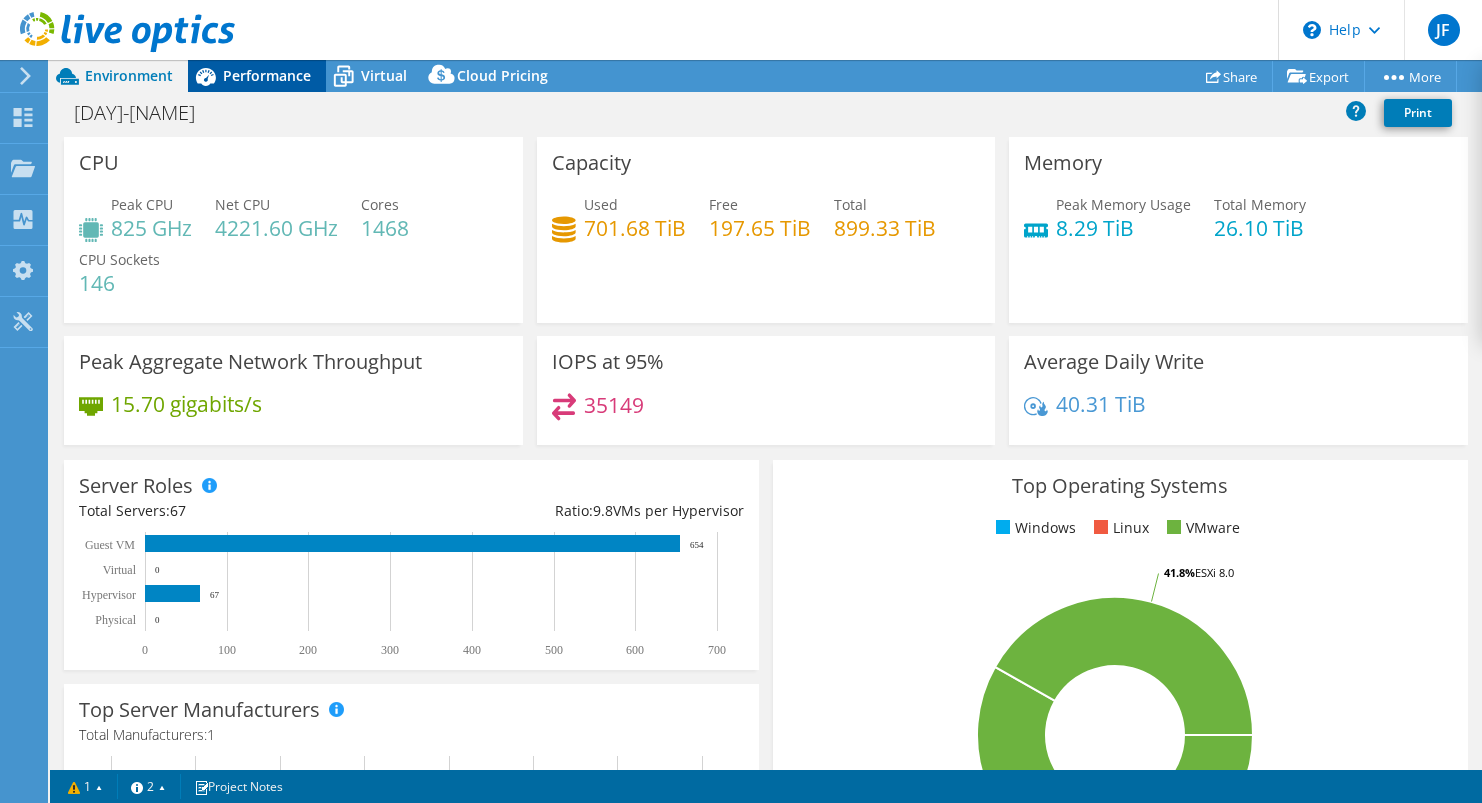 click on "Performance" at bounding box center (267, 75) 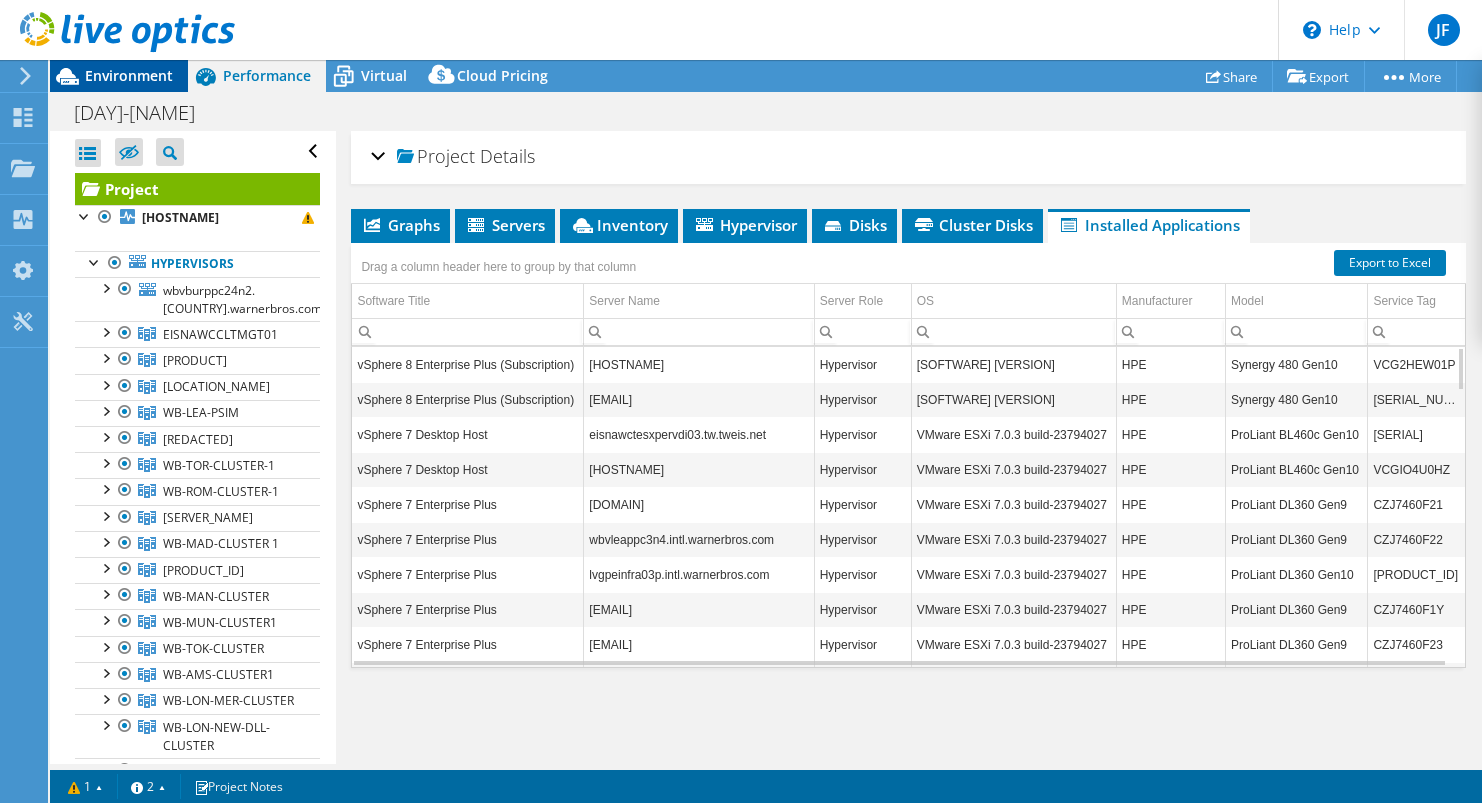 click on "Environment" at bounding box center [129, 75] 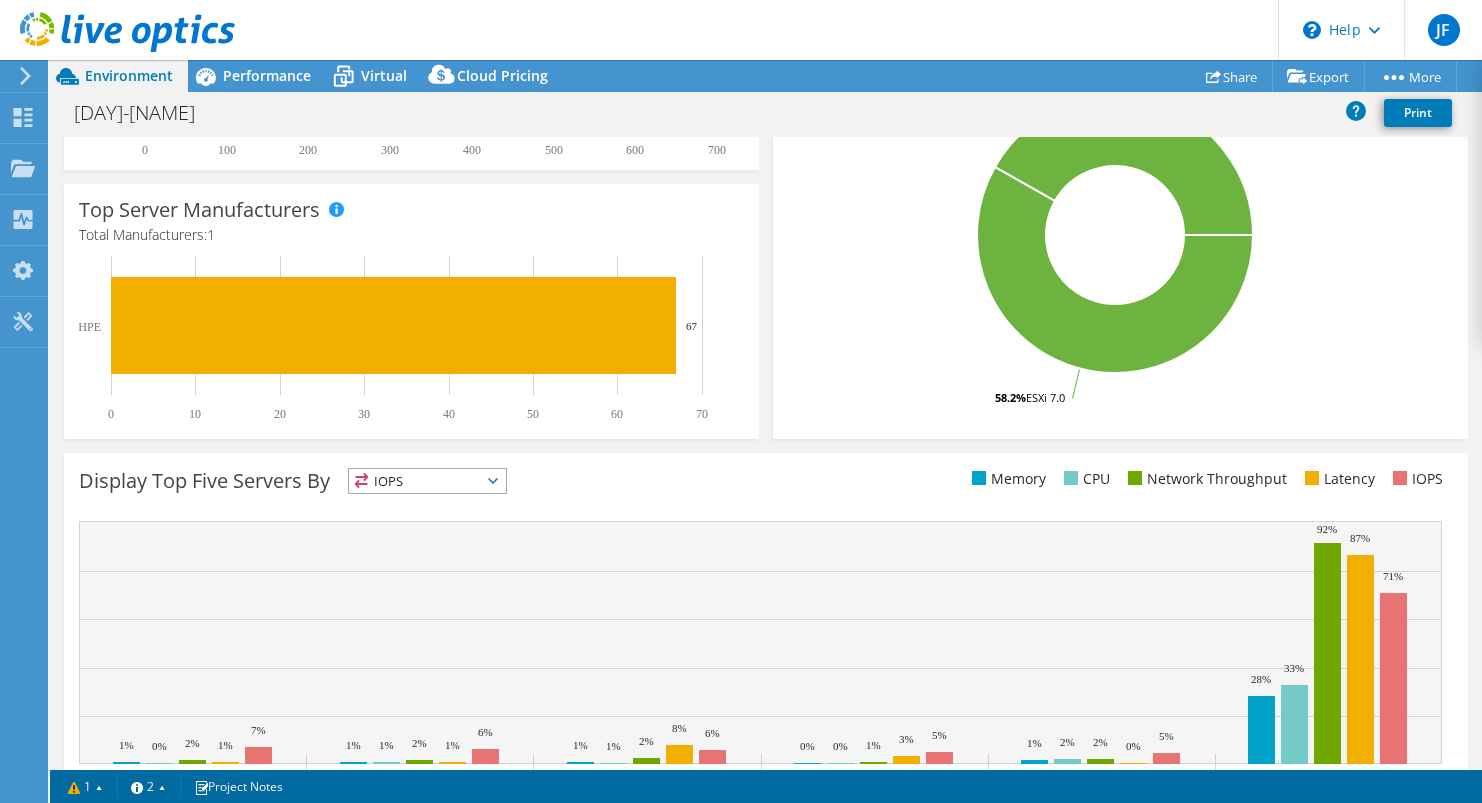 scroll, scrollTop: 0, scrollLeft: 0, axis: both 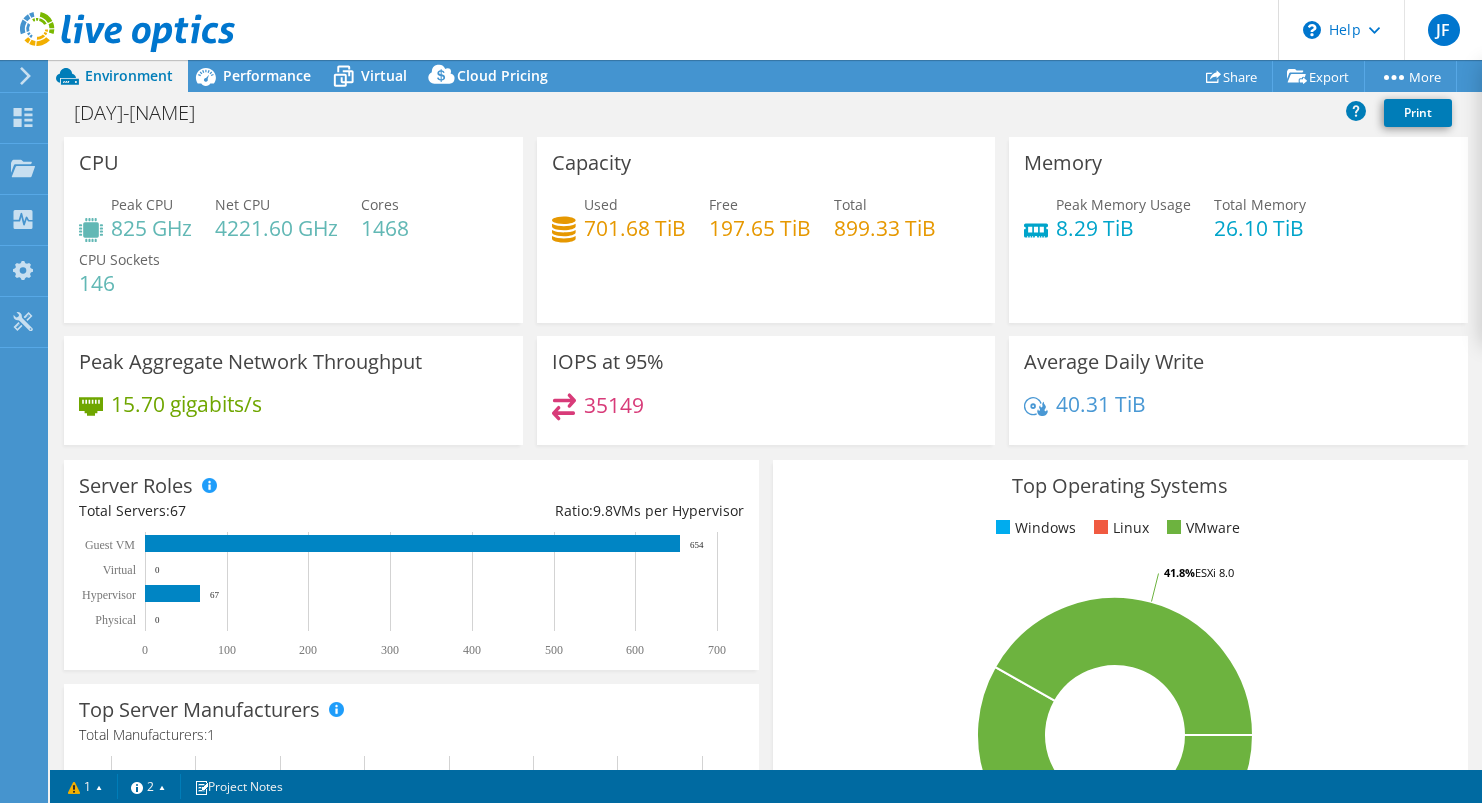 click on "Project Actions
Project Actions
Reports
Share
Export
vSAN ReadyNode Sizer" at bounding box center [766, 76] 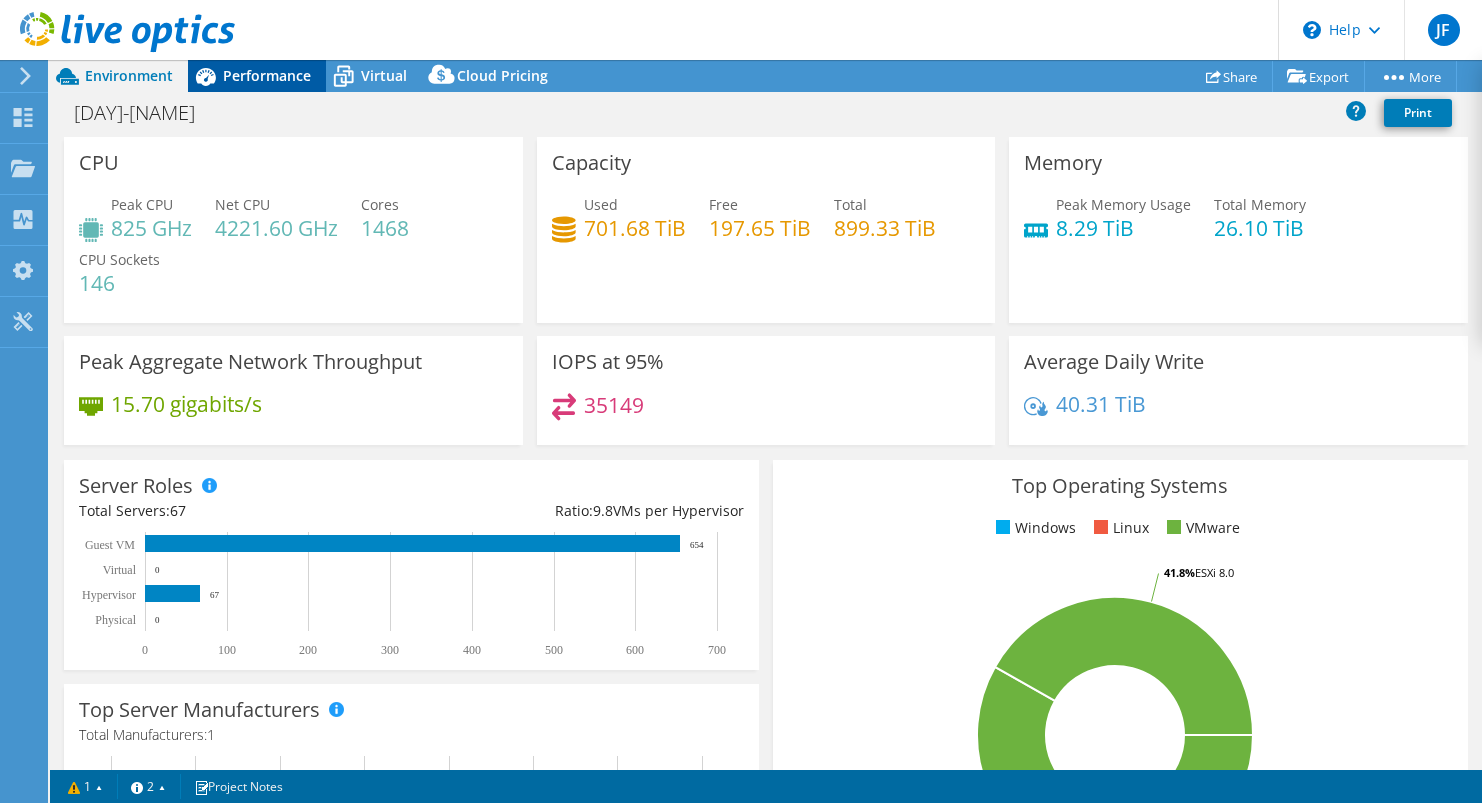 click on "Performance" at bounding box center [267, 75] 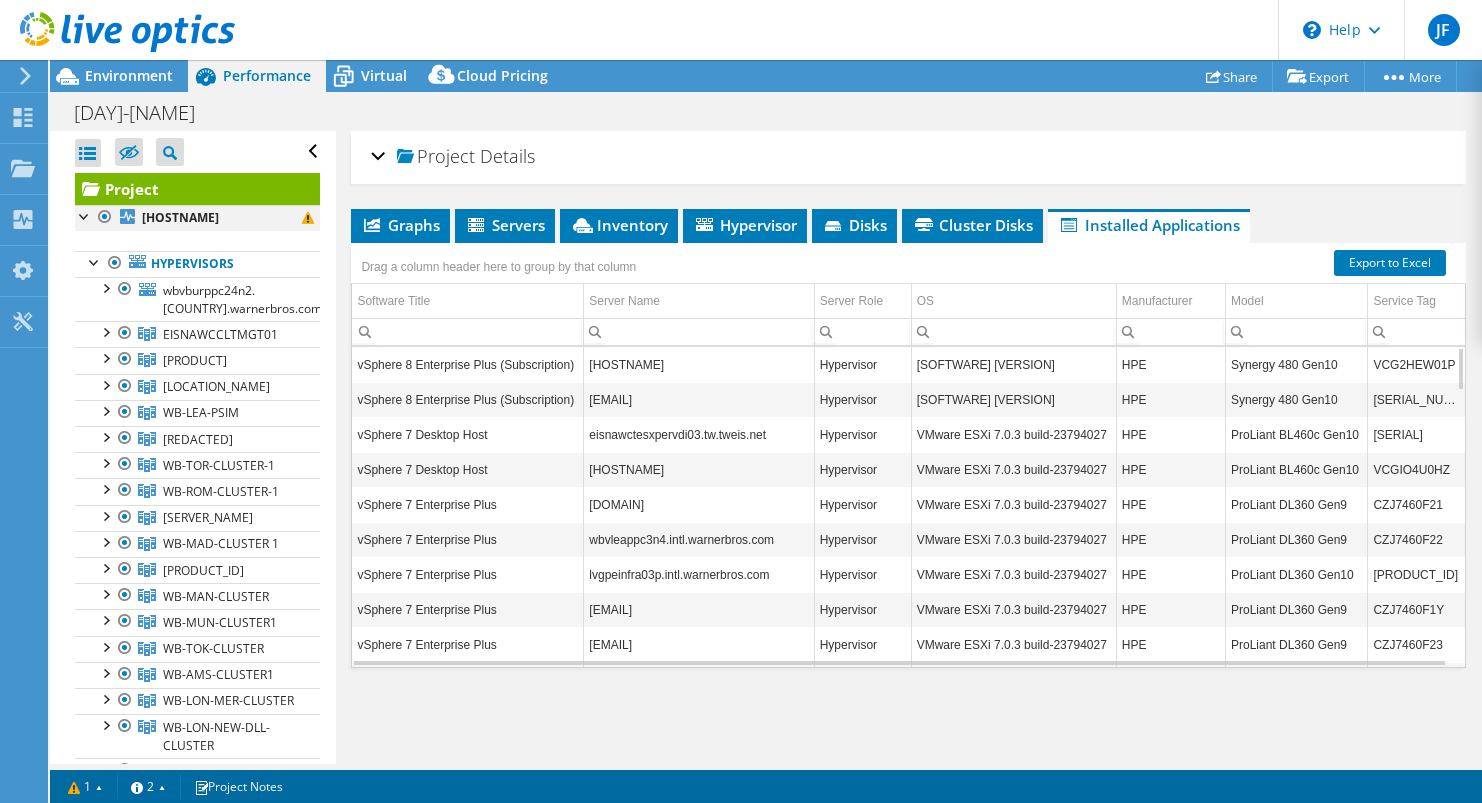 click at bounding box center (105, 217) 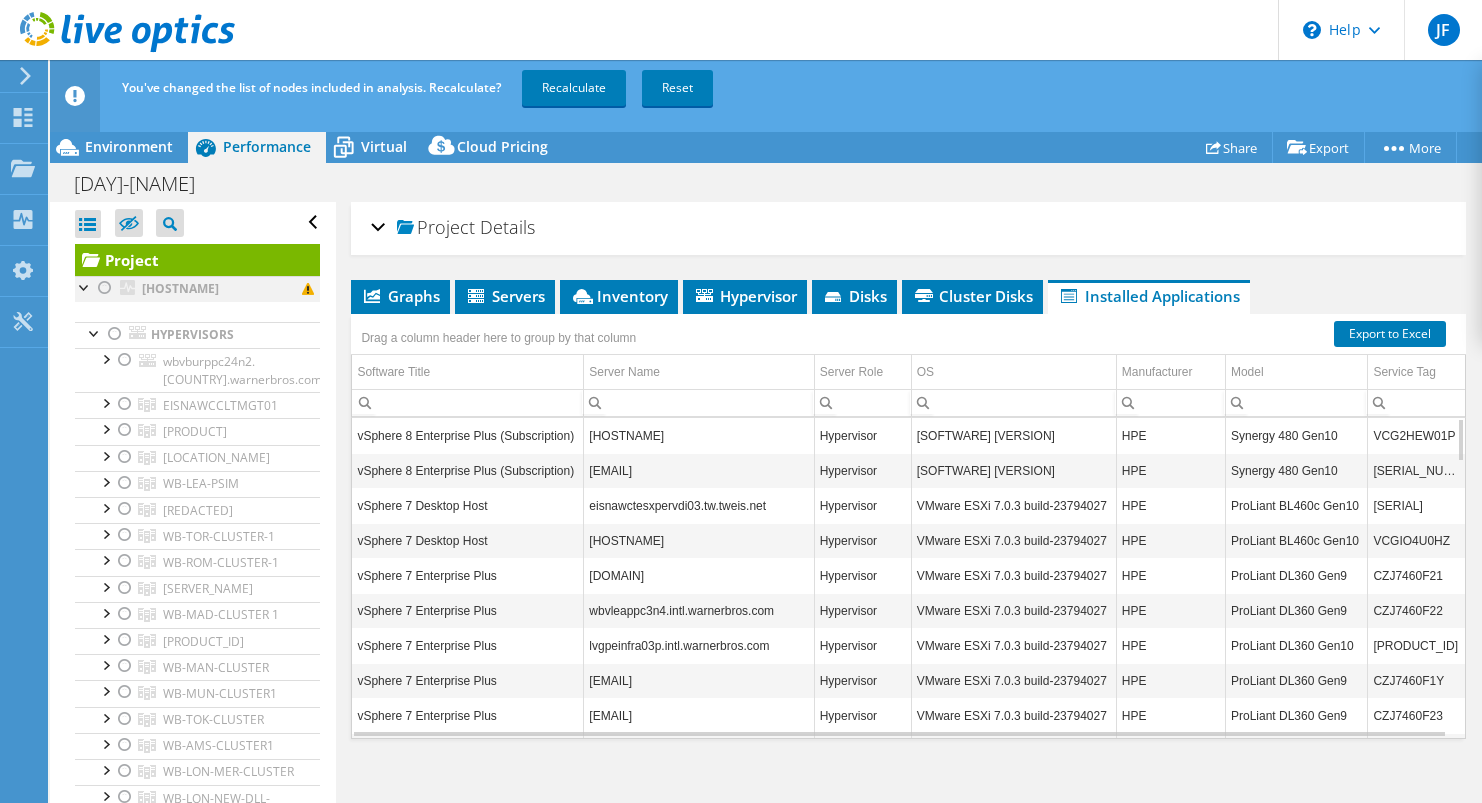click on "Open All
Close All
Hide Excluded Nodes
Project Tree Filter" at bounding box center [197, 223] 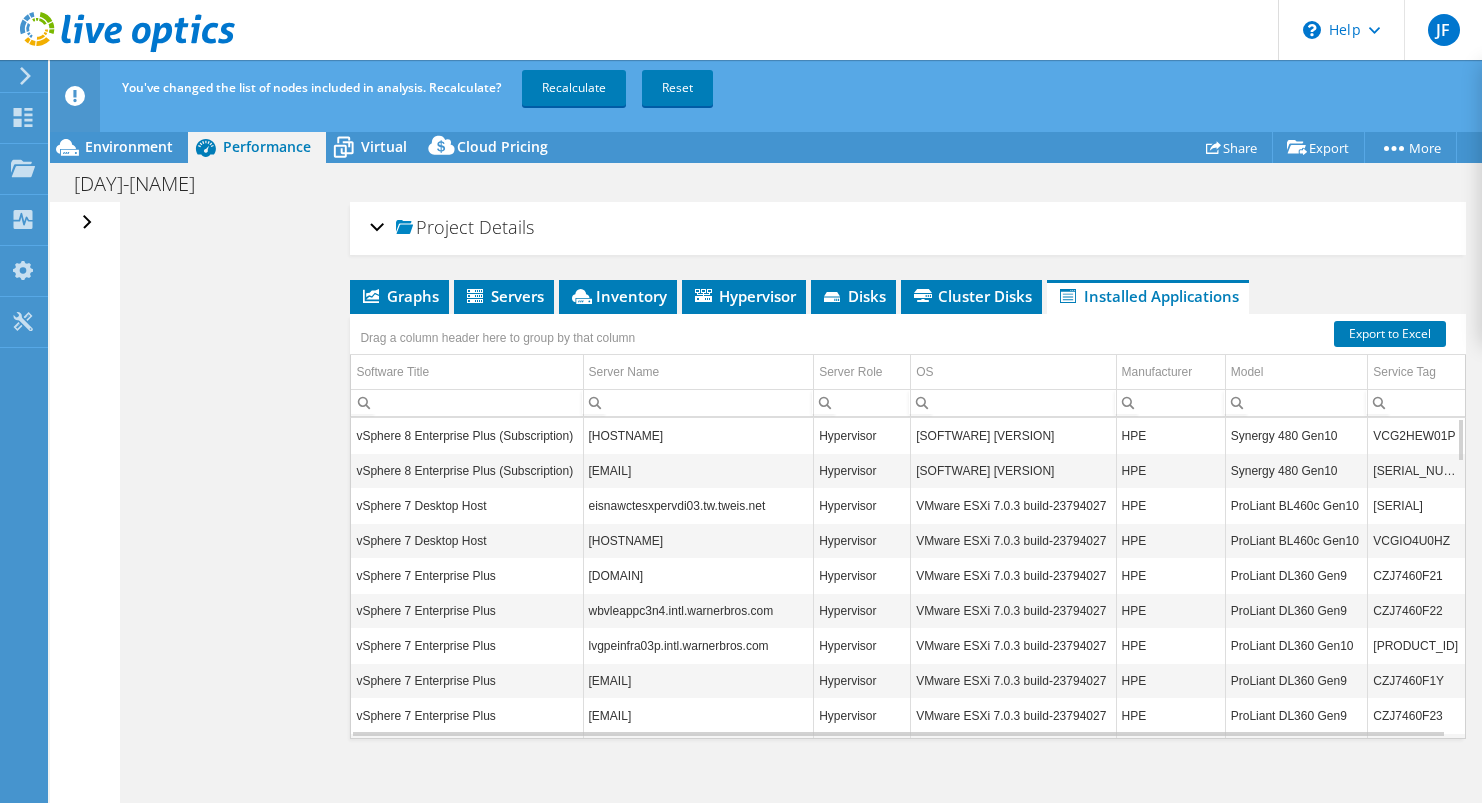 click on "Open All
Close All
Hide Excluded Nodes
Project Tree Filter" at bounding box center (89, 223) 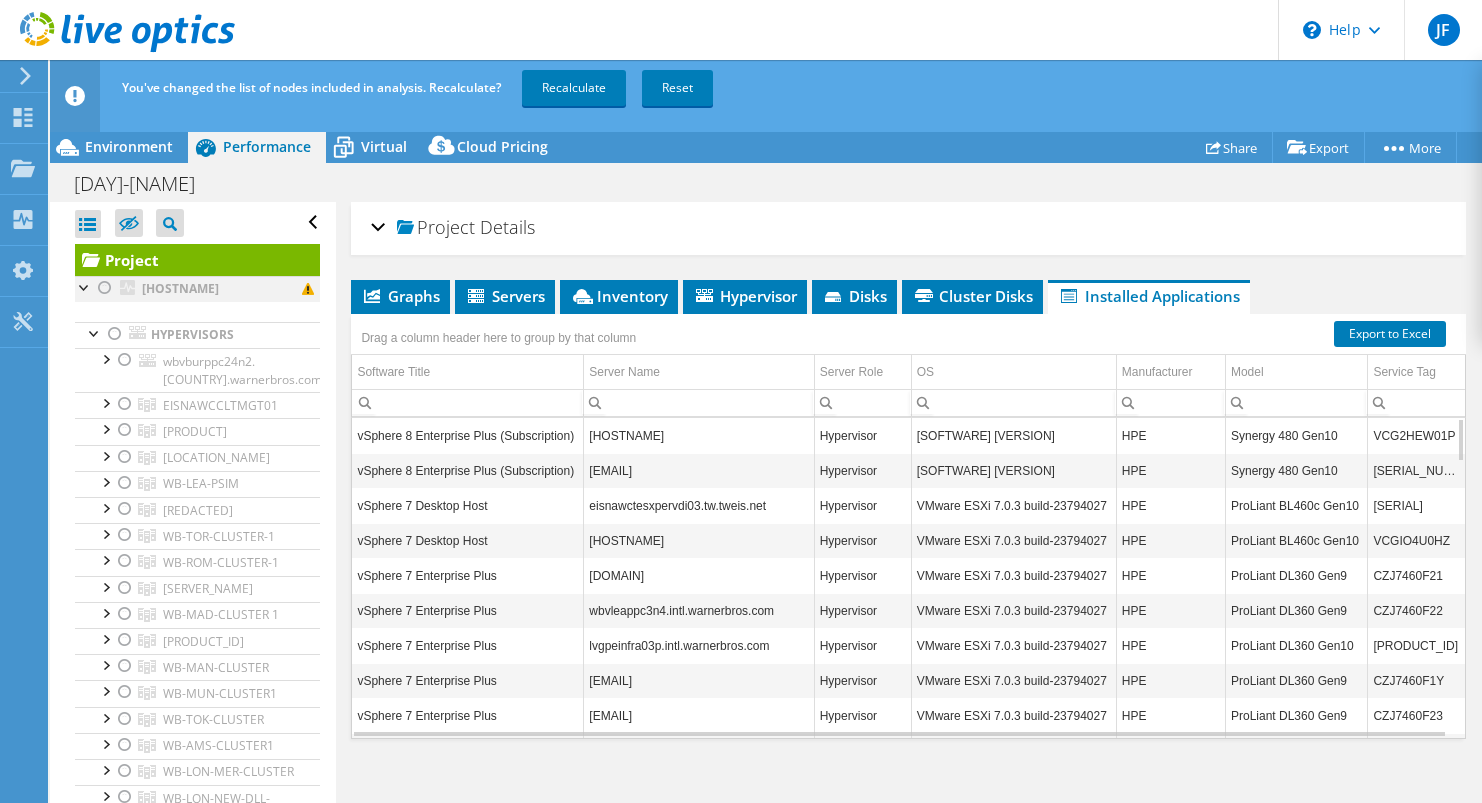 click at bounding box center [105, 288] 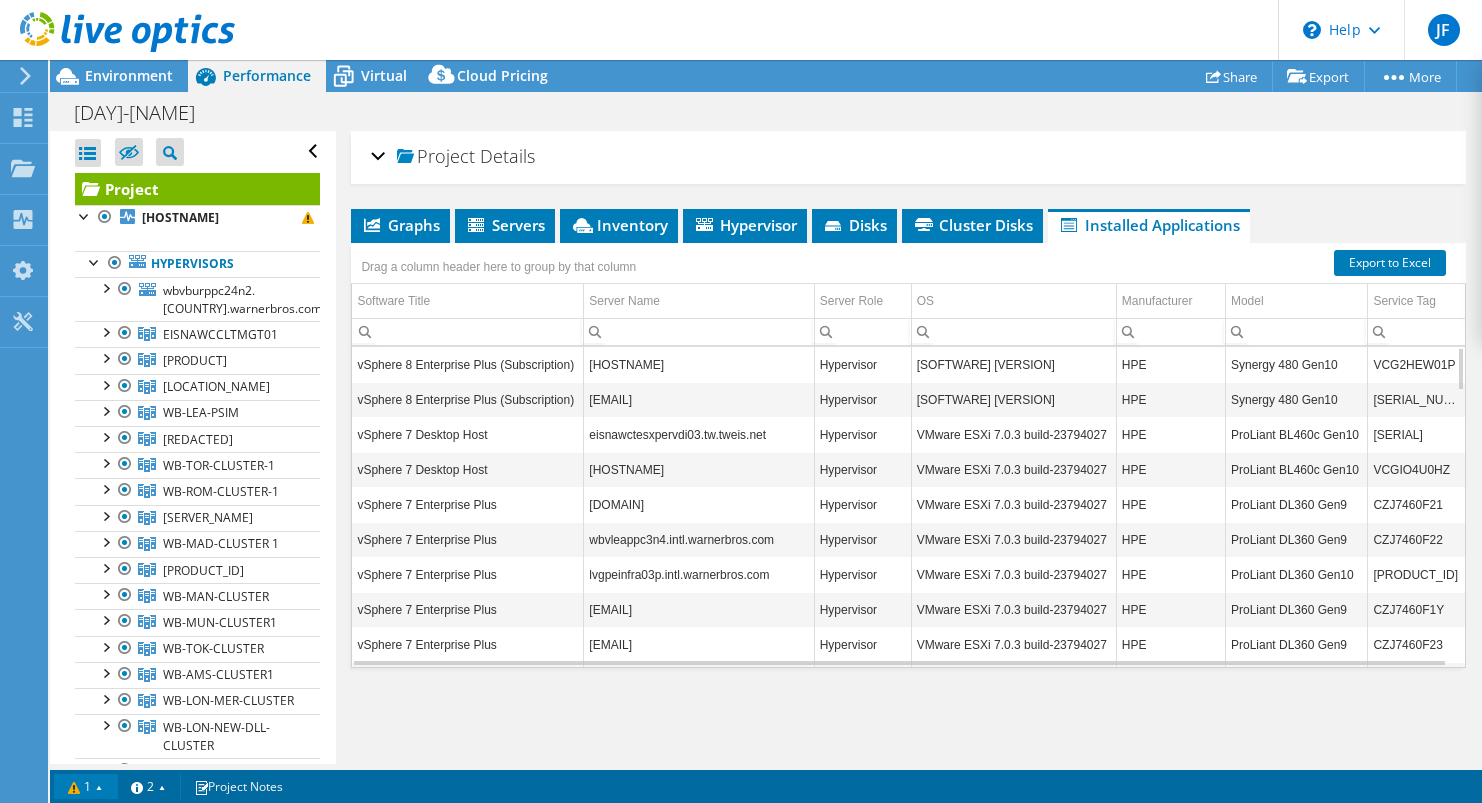 click on "1" at bounding box center [86, 786] 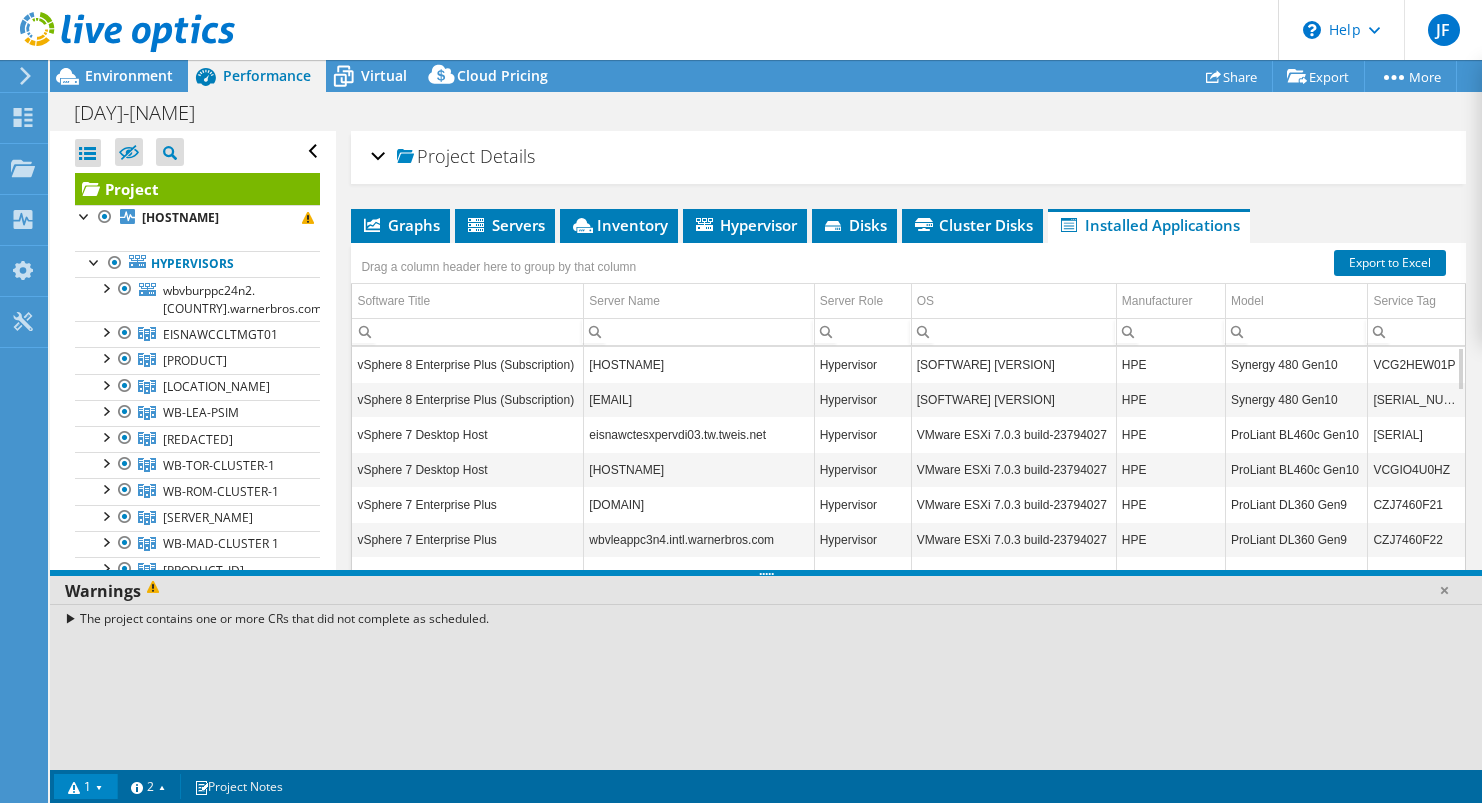 click on "The project contains one or more CRs that did not complete as scheduled." at bounding box center [766, 618] 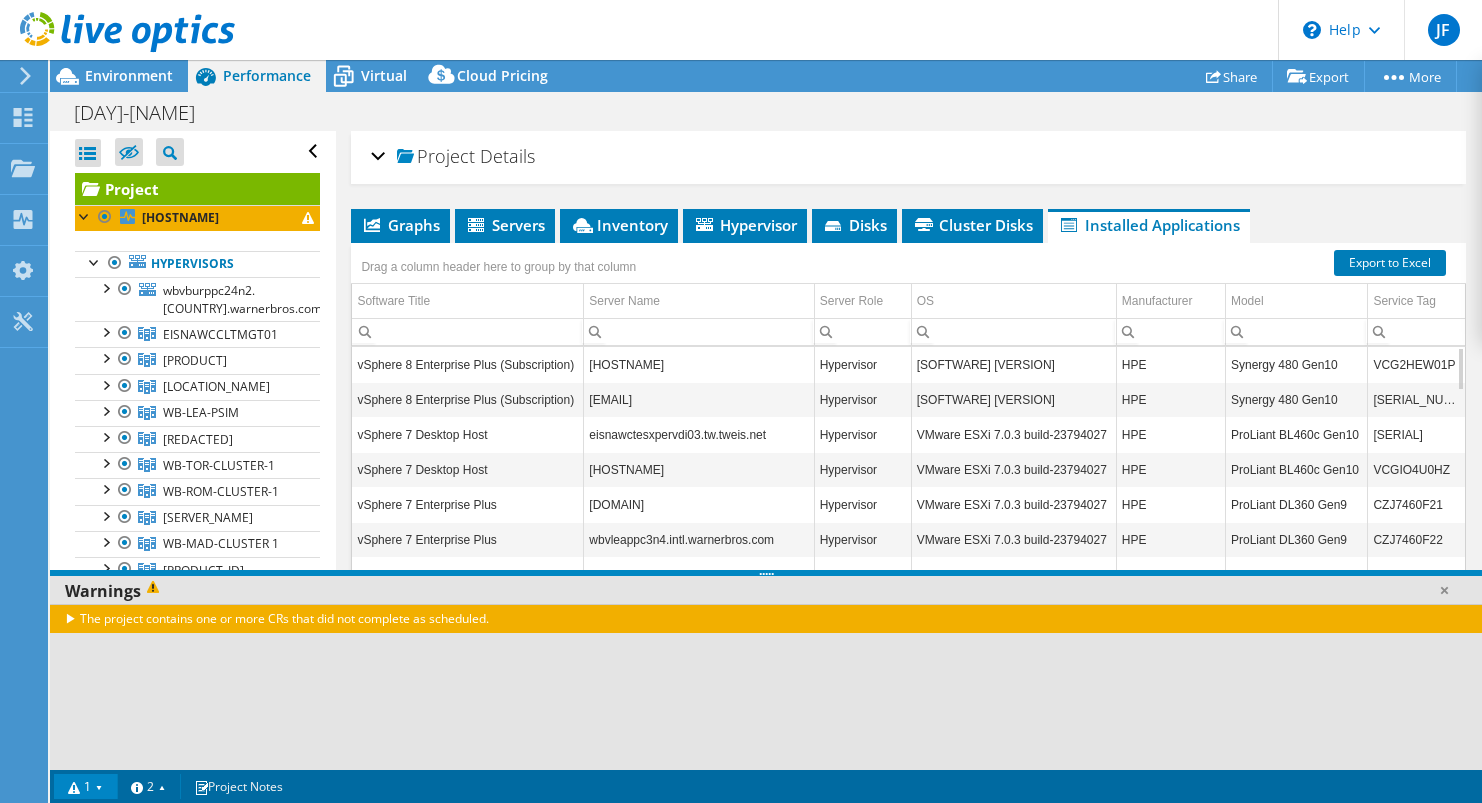 click on "The project contains one or more CRs that did not complete as scheduled." at bounding box center [766, 618] 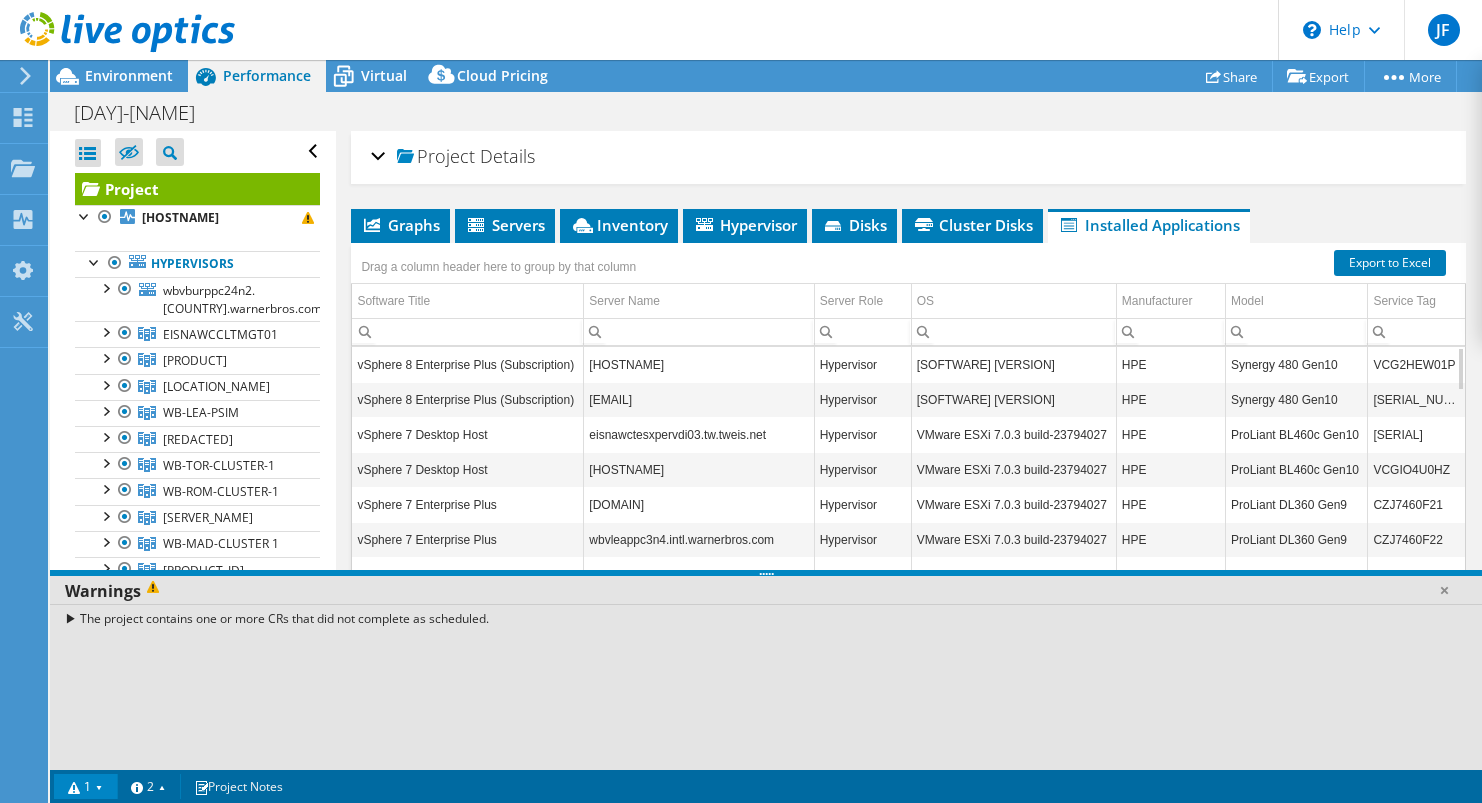 click on "The project contains one or more CRs that did not complete as scheduled." at bounding box center (766, 618) 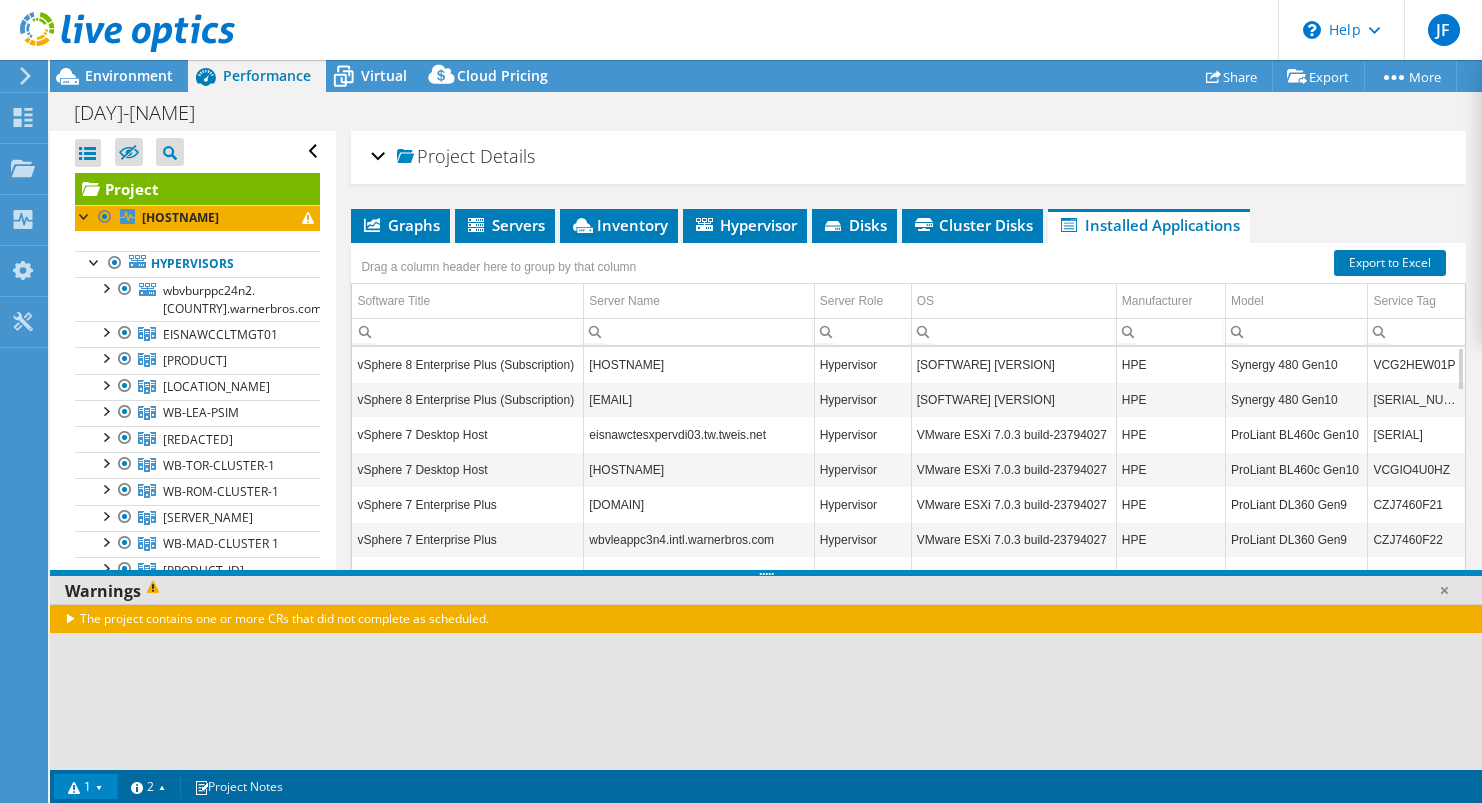 click on "The project contains one or more CRs that did not complete as scheduled." at bounding box center (766, 618) 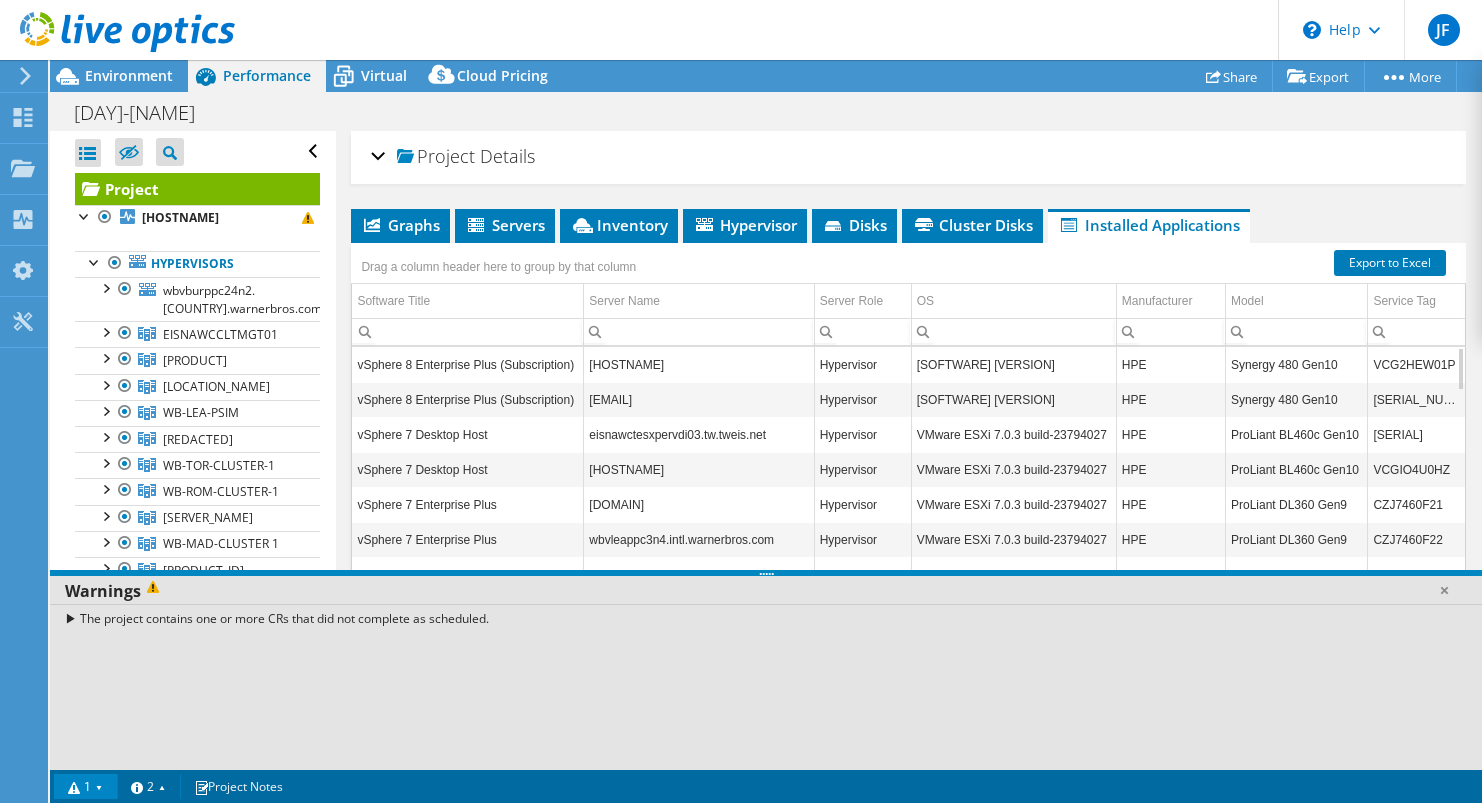 click on "The project contains one or more CRs that did not complete as scheduled." at bounding box center [766, 618] 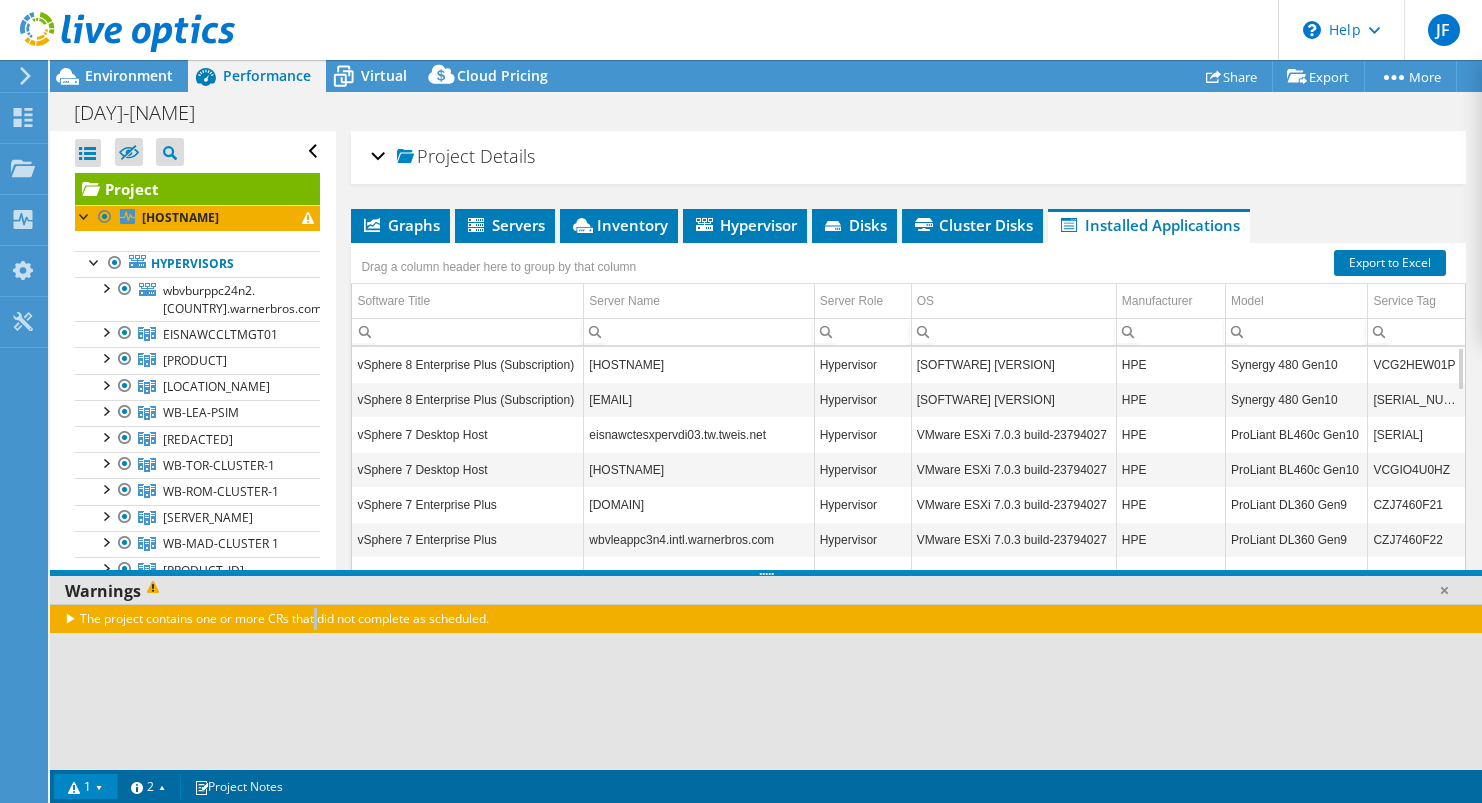 drag, startPoint x: 244, startPoint y: 625, endPoint x: 281, endPoint y: 632, distance: 37.65634 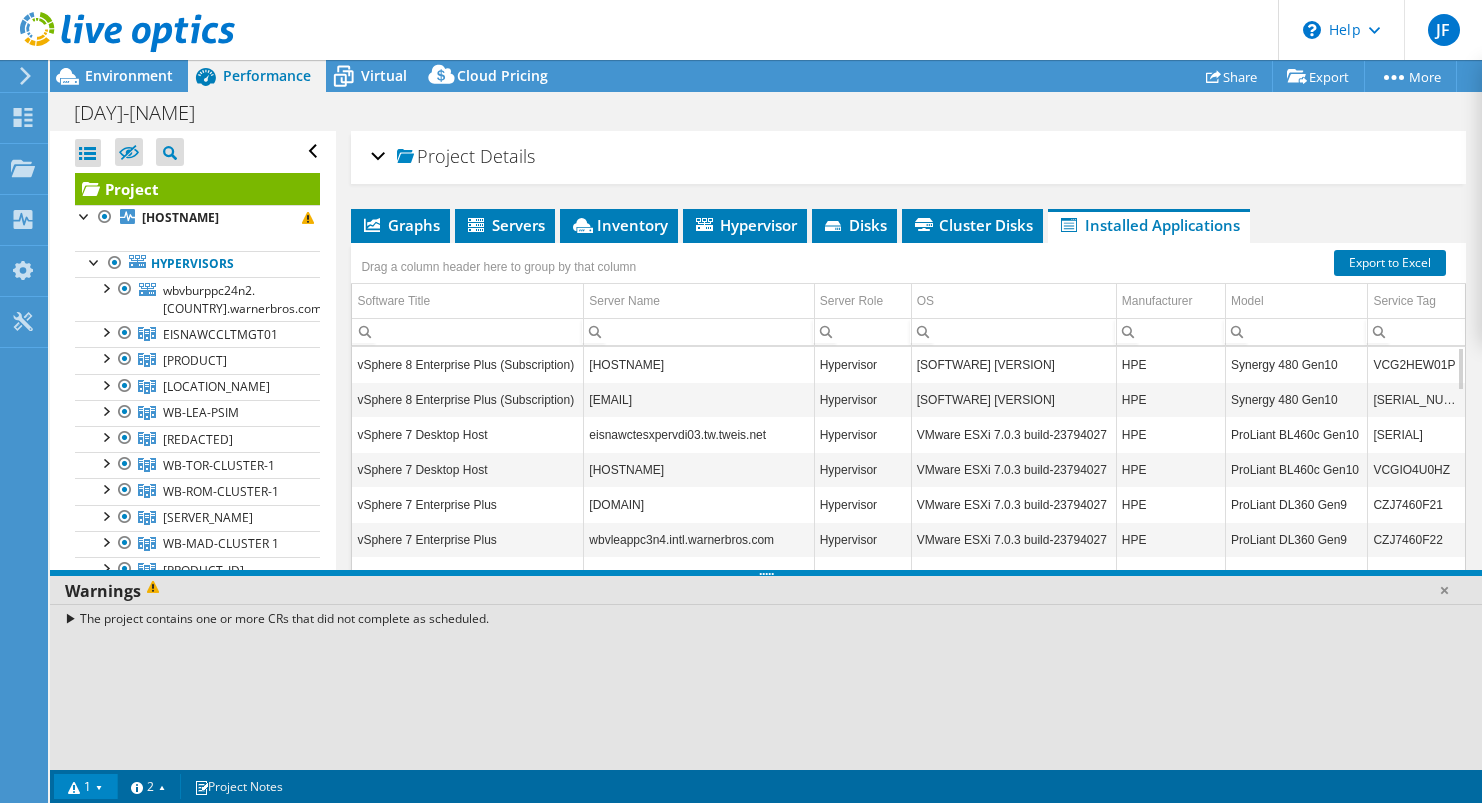 click on "The project contains one or more CRs that did not complete as scheduled." at bounding box center (766, 618) 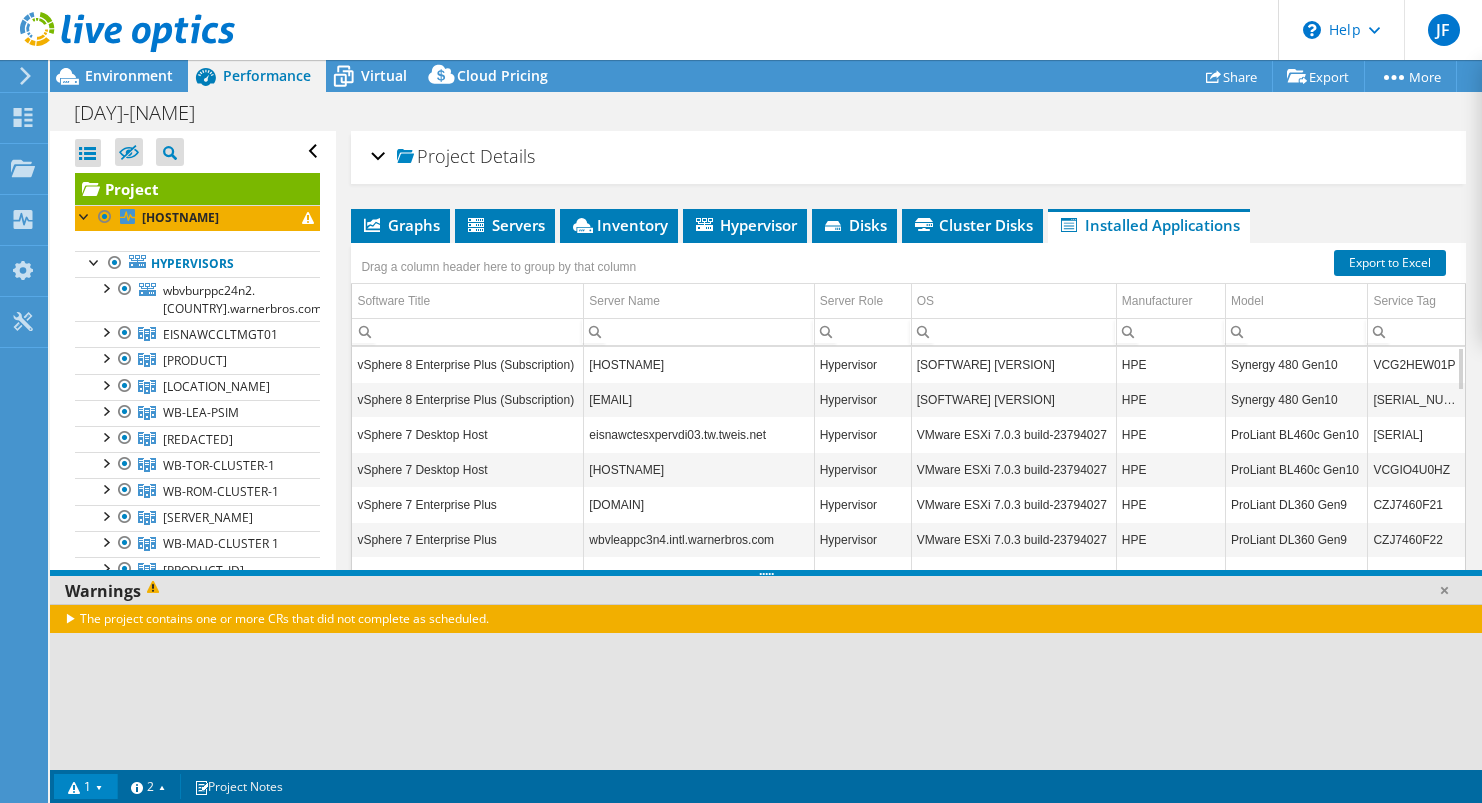click on "The project contains one or more CRs that did not complete as scheduled." at bounding box center [766, 687] 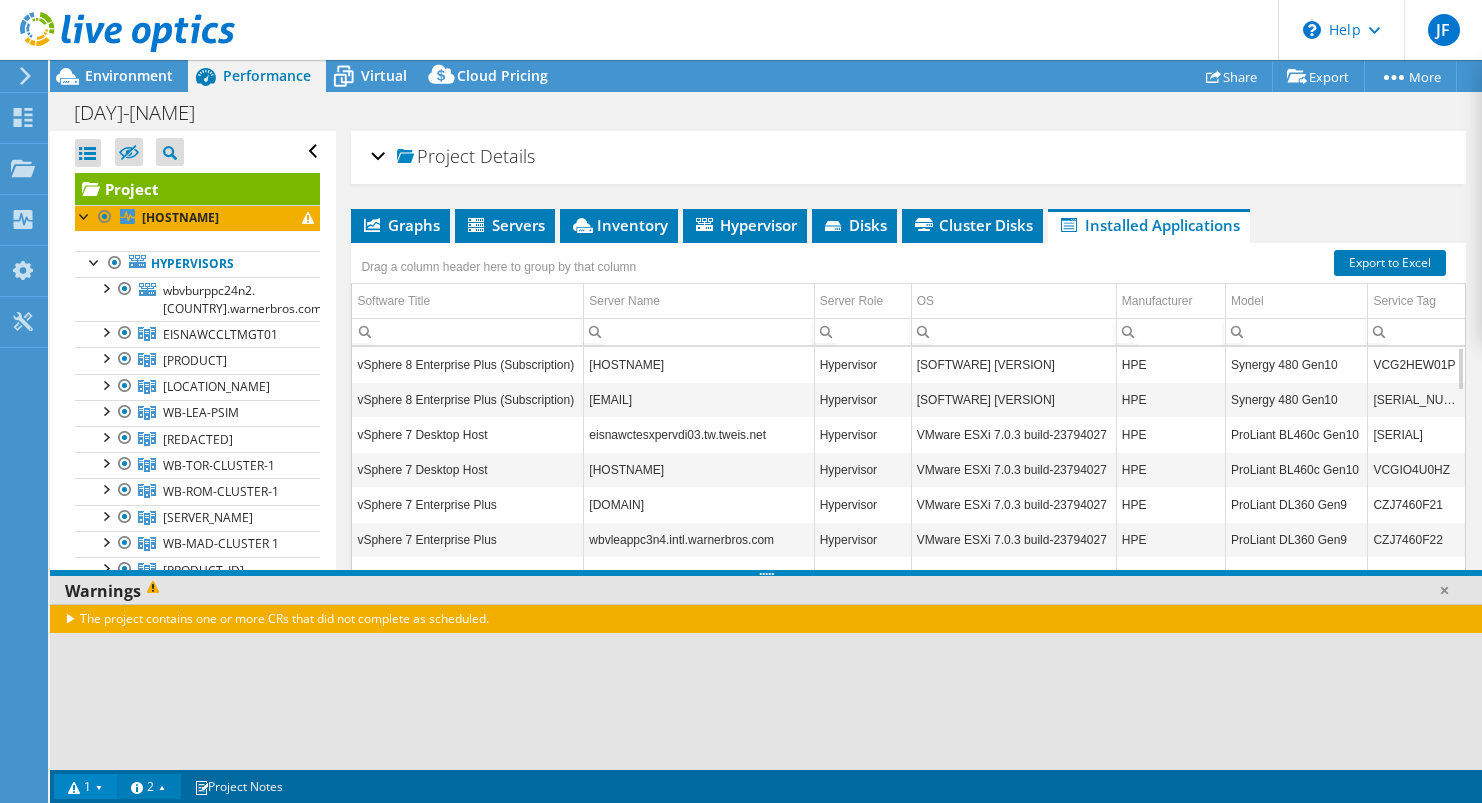 click on "2" at bounding box center (149, 786) 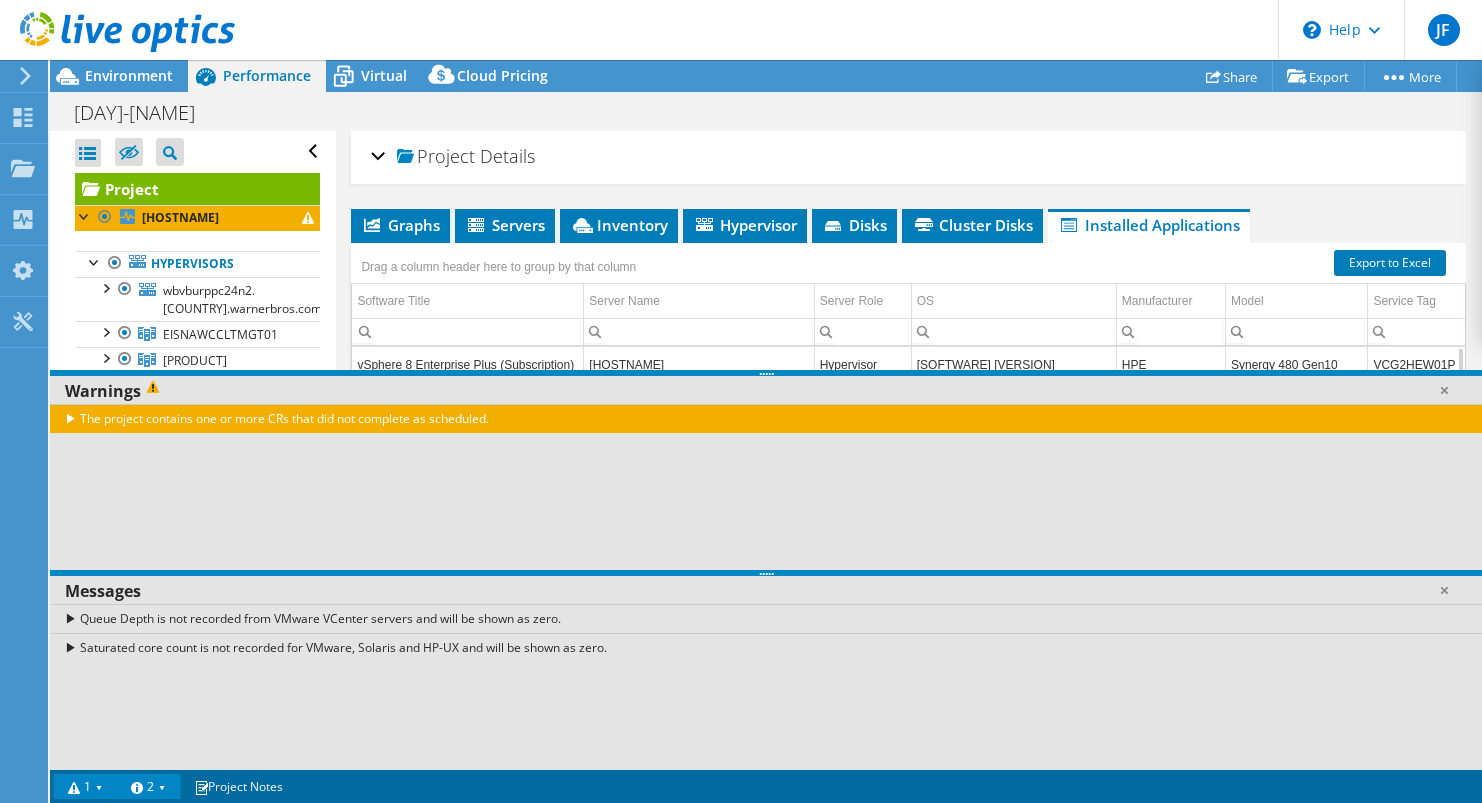 click on "Saturated core count is not recorded for VMware, Solaris and HP-UX and will be shown as zero." at bounding box center (766, 647) 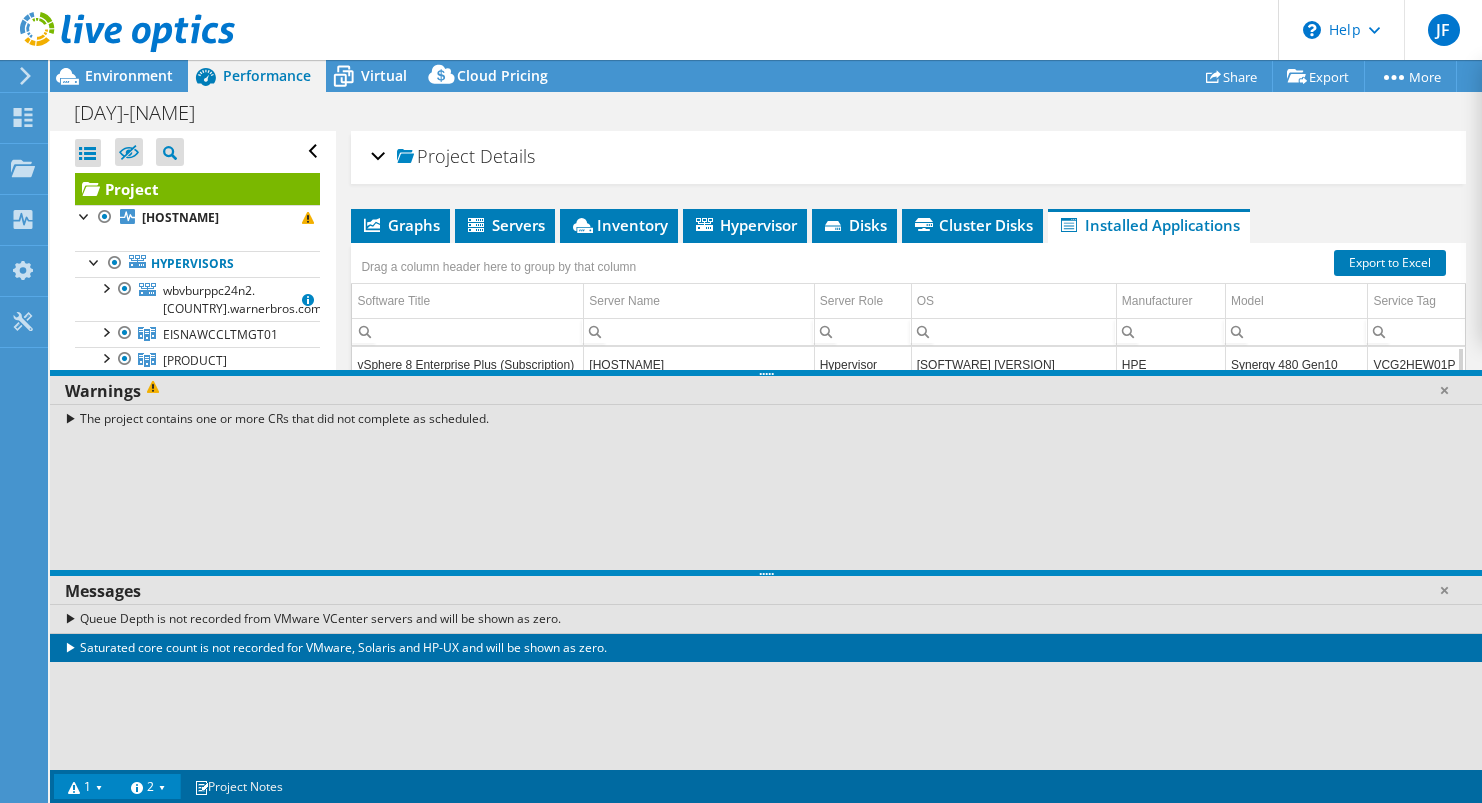 click on "Queue Depth is not recorded from VMware VCenter servers and will be shown as zero." at bounding box center [766, 618] 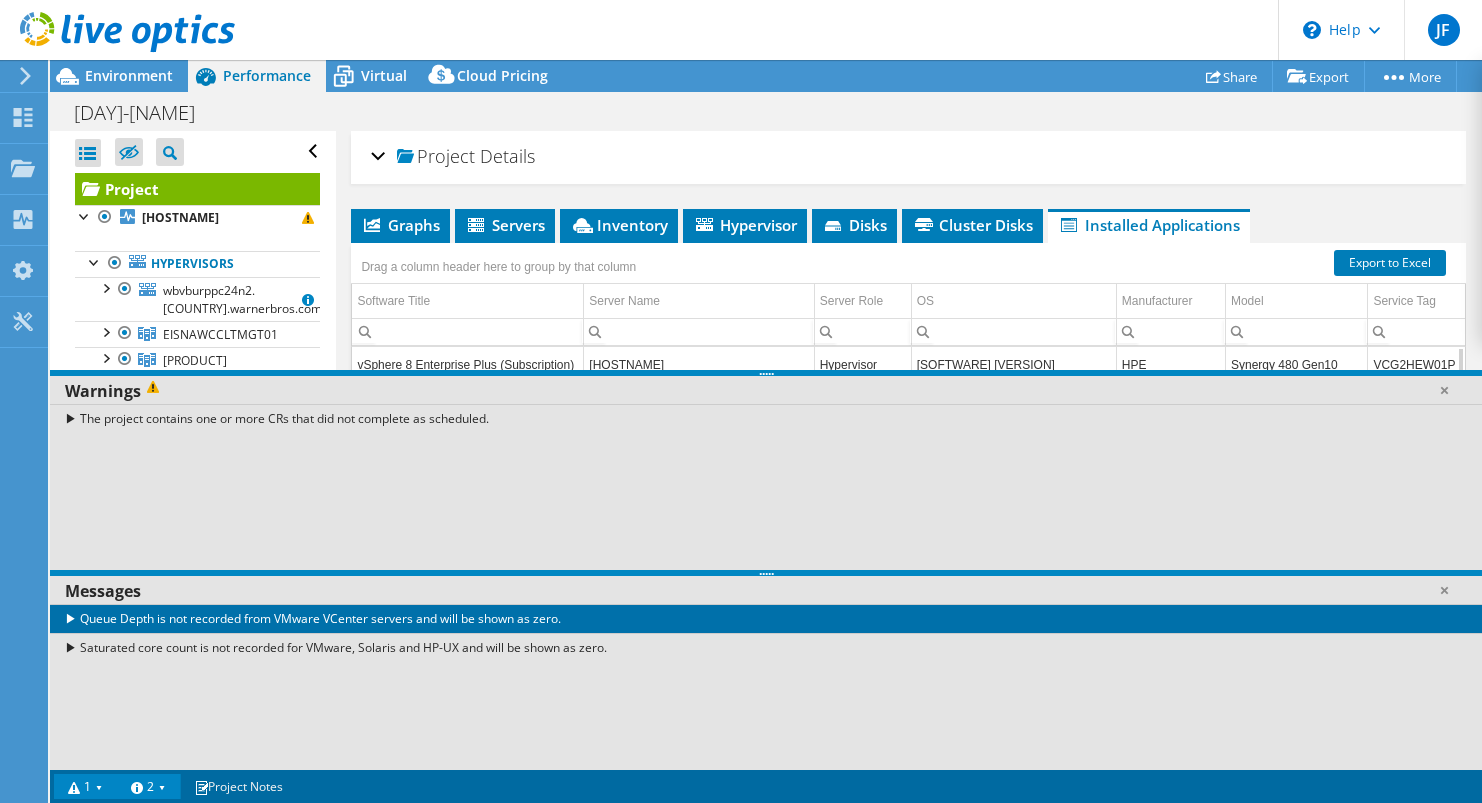 click on "Saturated core count is not recorded for VMware, Solaris and HP-UX and will be shown as zero." at bounding box center (766, 647) 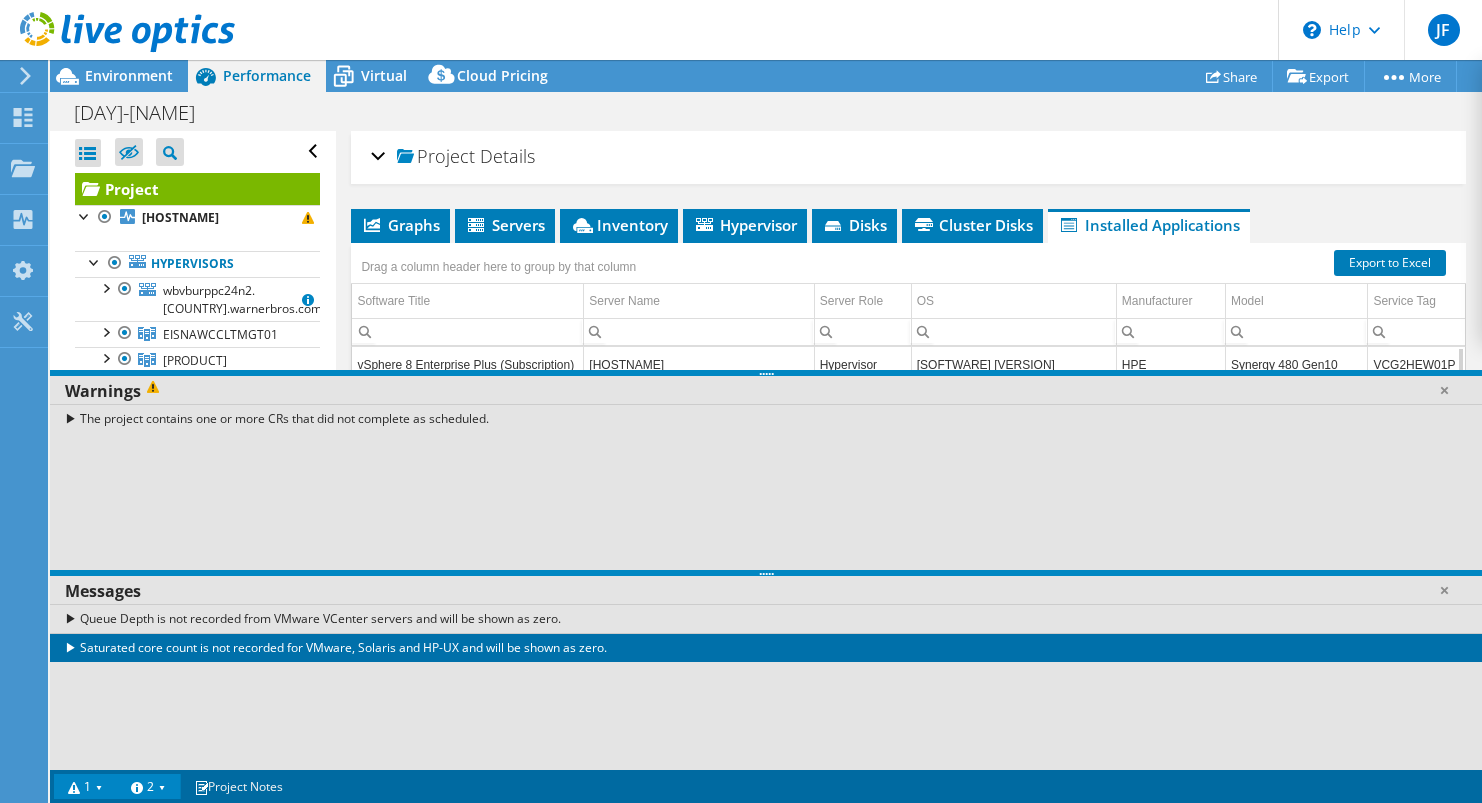 click on "Queue Depth is not recorded from VMware VCenter servers and will be shown as zero." at bounding box center [766, 618] 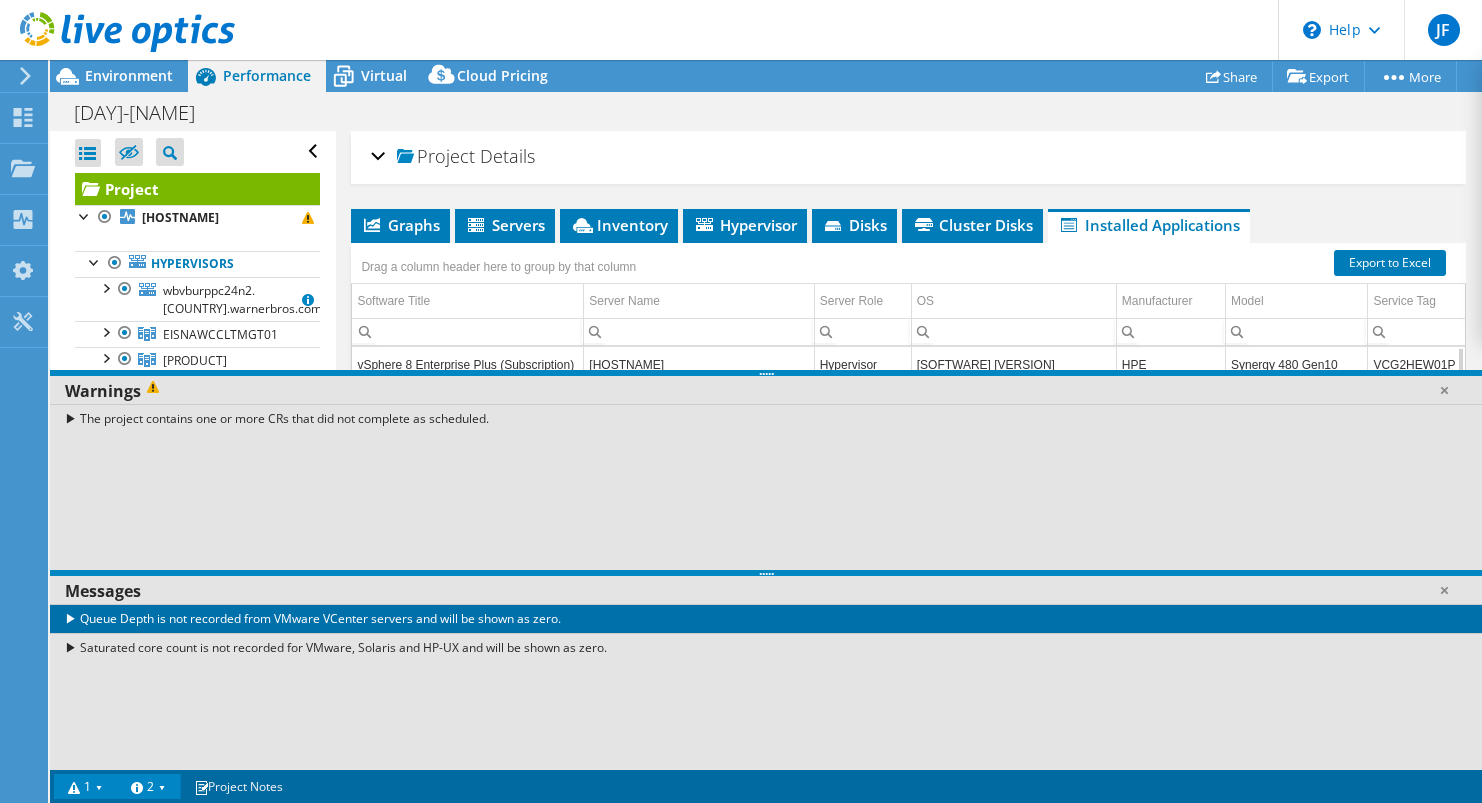 click on "The project contains one or more CRs that did not complete as scheduled." at bounding box center (766, 418) 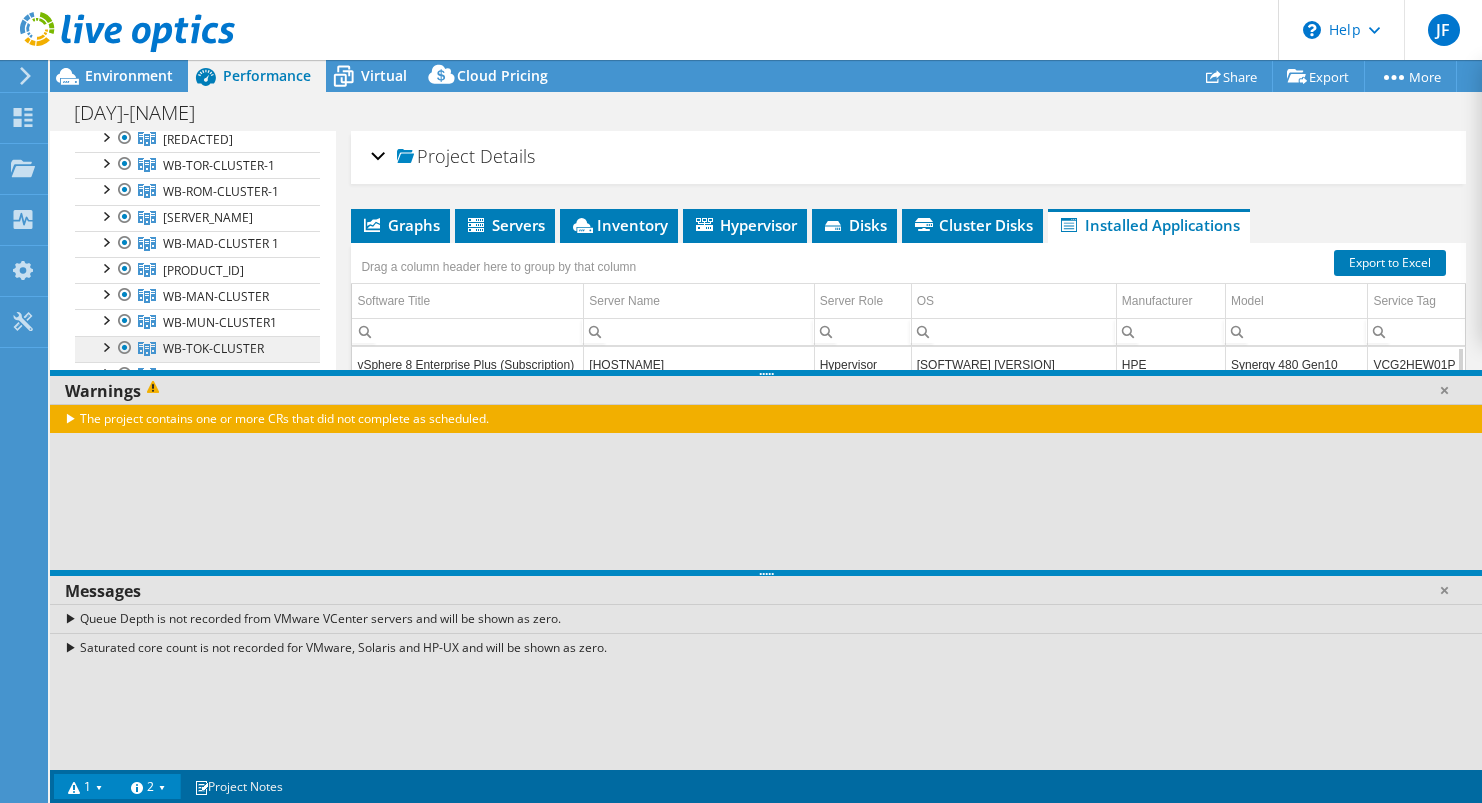 scroll, scrollTop: 0, scrollLeft: 0, axis: both 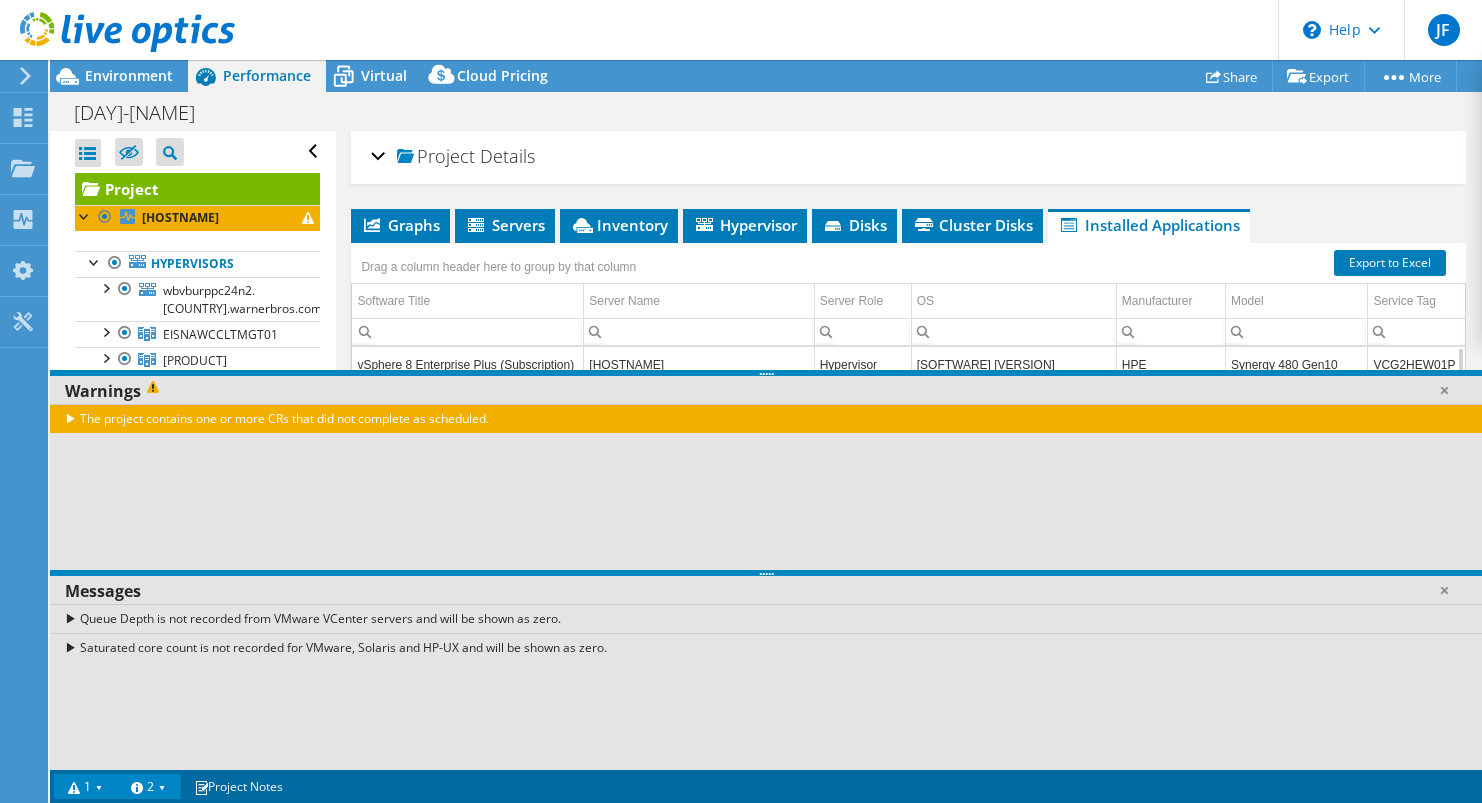 click on "[DAY]-[NAME]
Print" at bounding box center [766, 112] 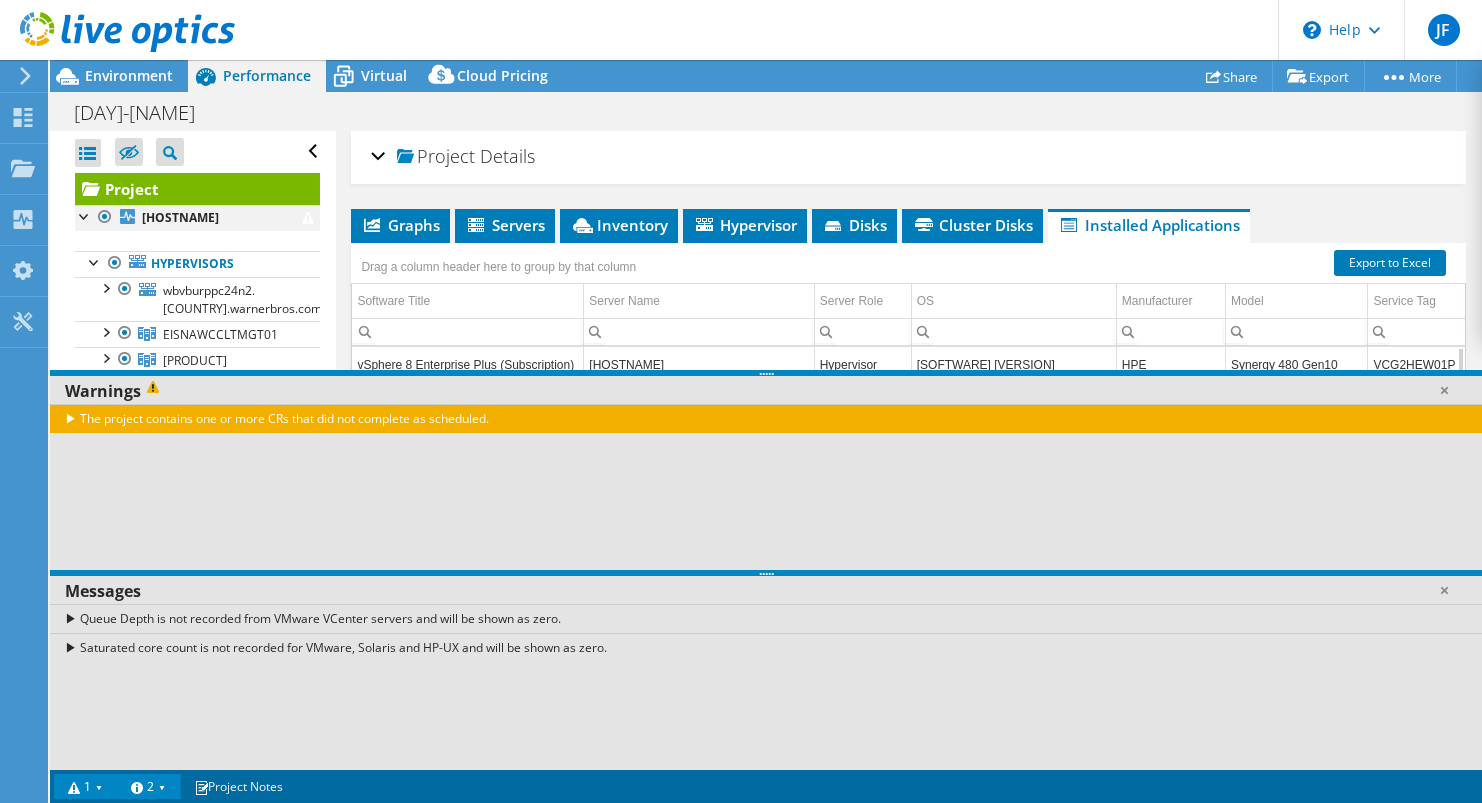 click at bounding box center [105, 217] 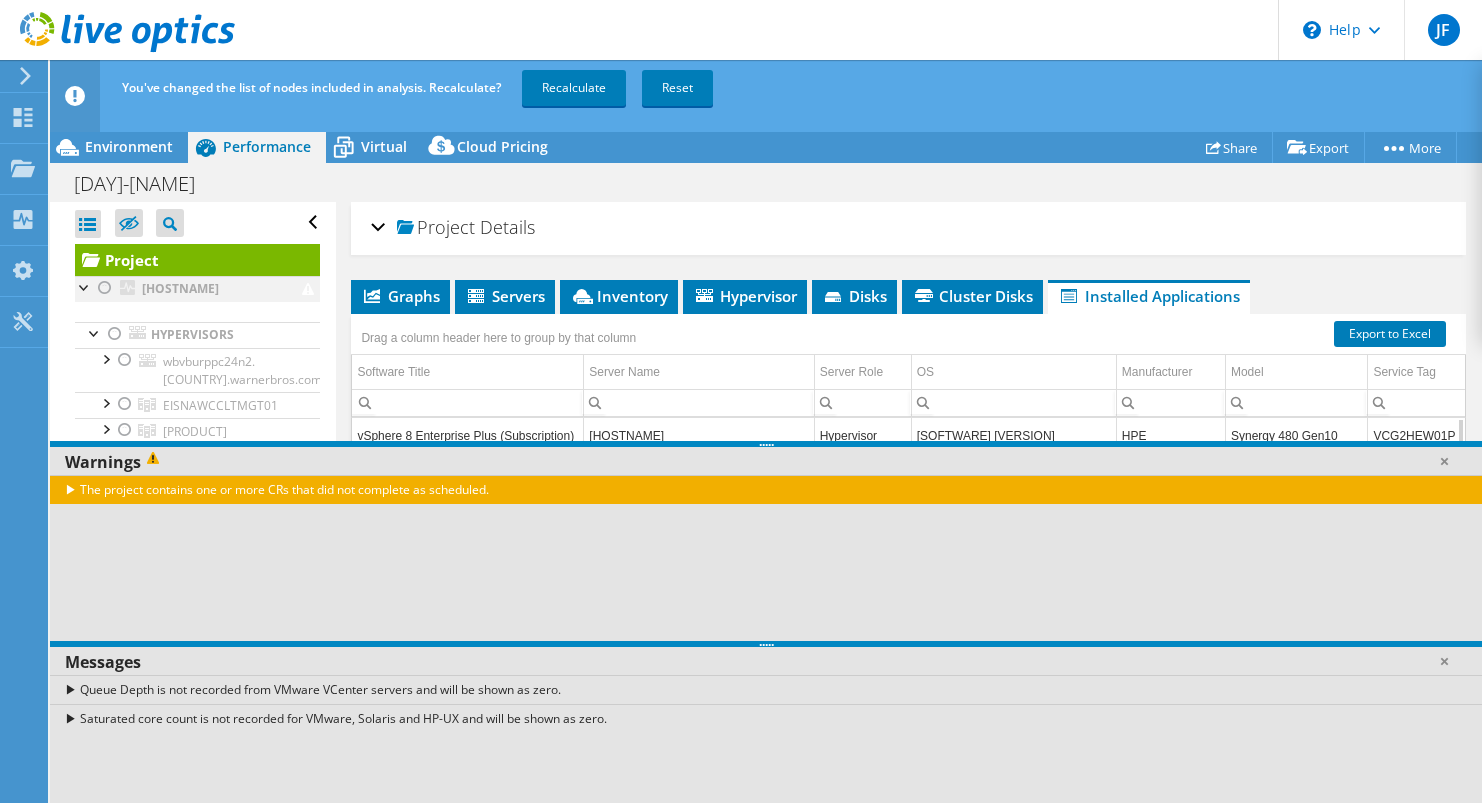 click on "Open All
Close All
Hide Excluded Nodes
Project Tree Filter" at bounding box center (197, 223) 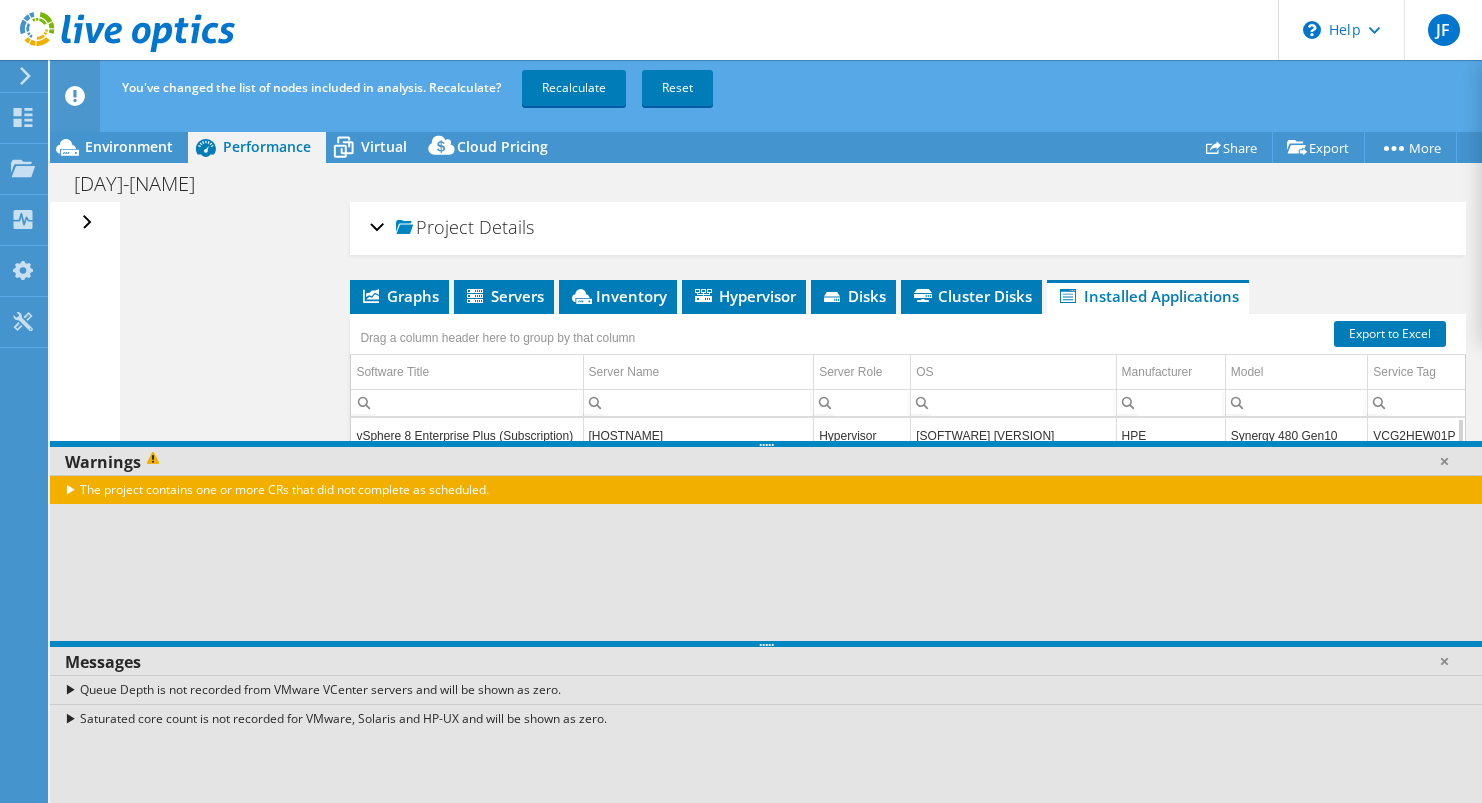 click on "Open All
Close All
Hide Excluded Nodes
Project Tree Filter" at bounding box center [84, 518] 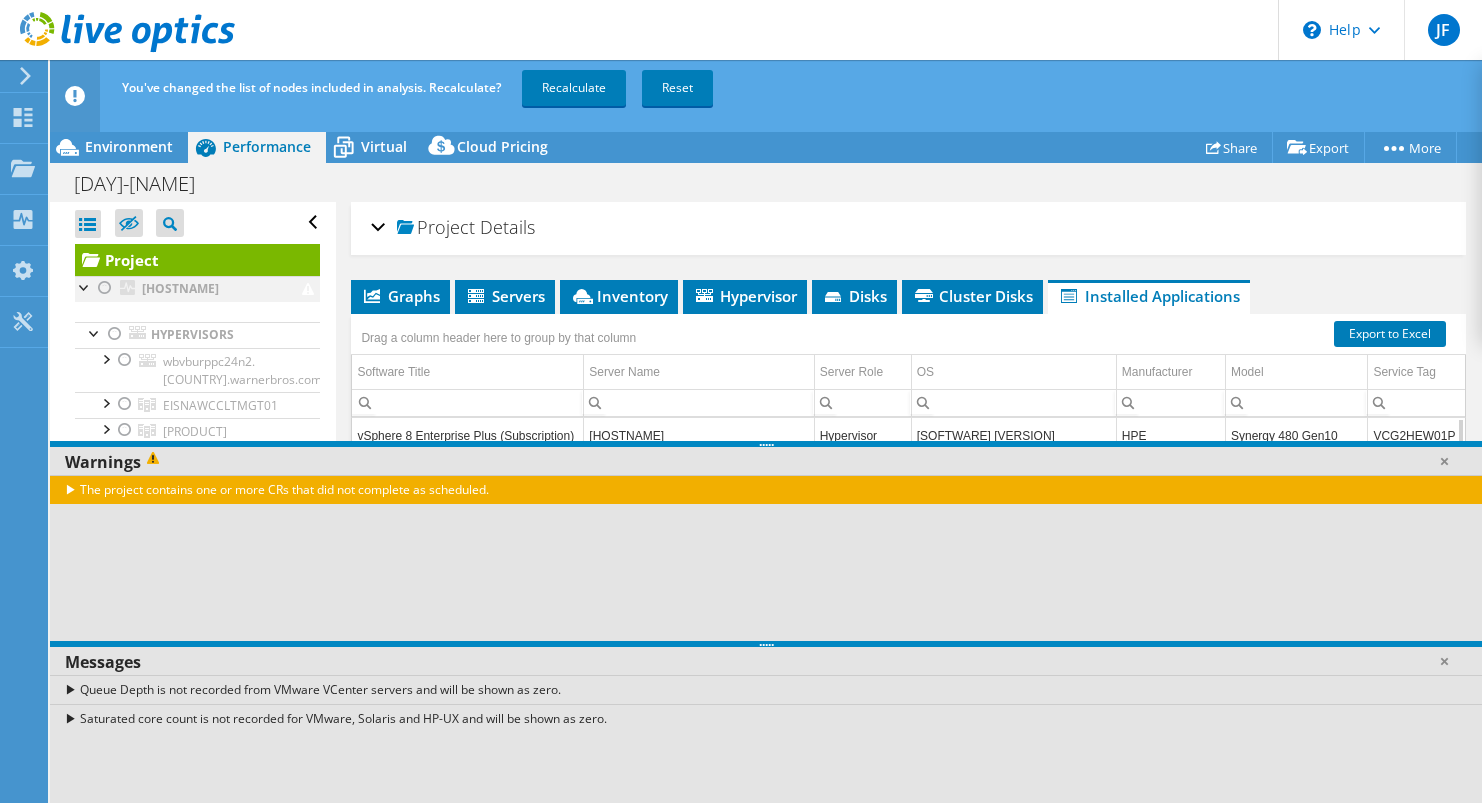 click at bounding box center [105, 288] 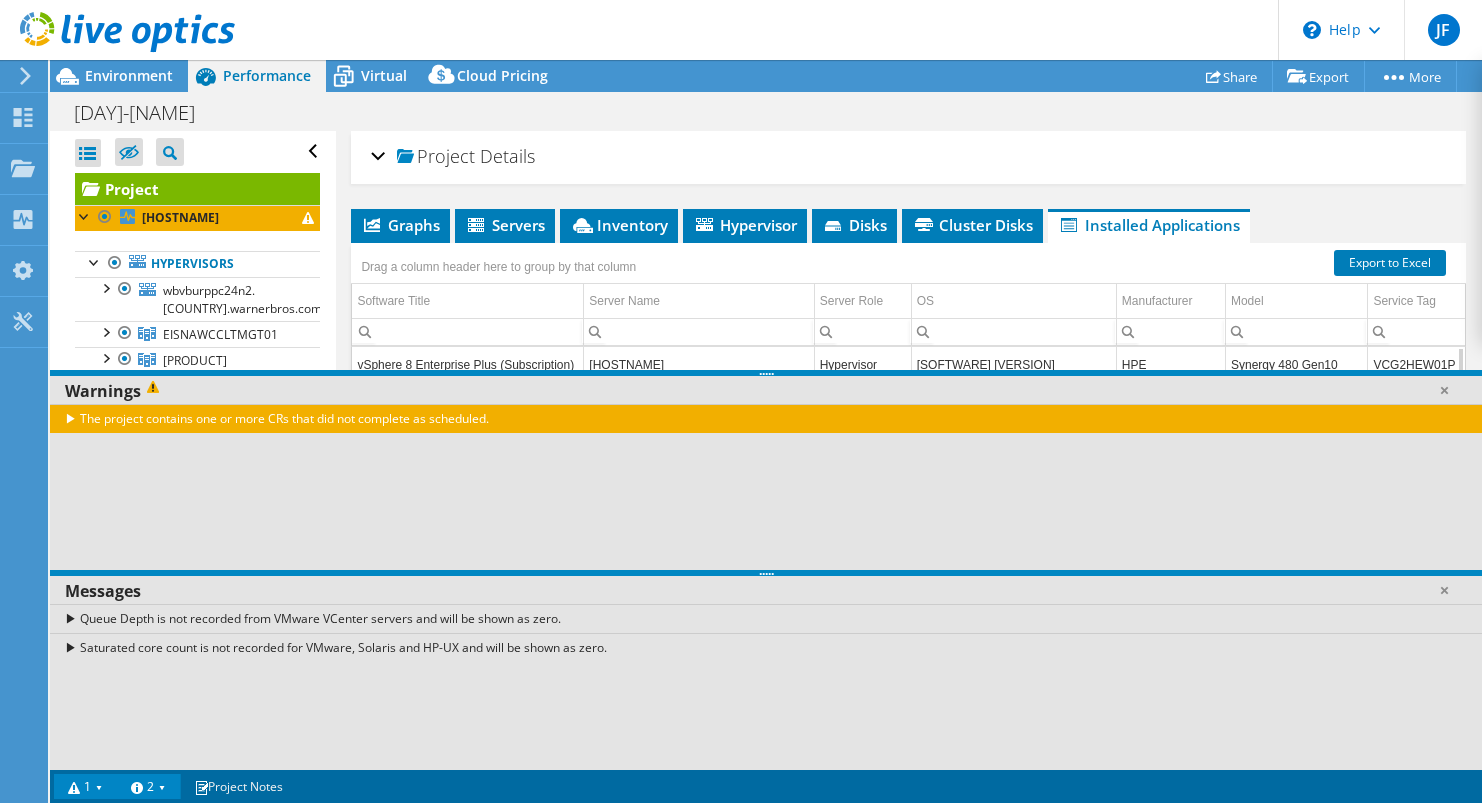 drag, startPoint x: 1085, startPoint y: 130, endPoint x: 1059, endPoint y: 124, distance: 26.683329 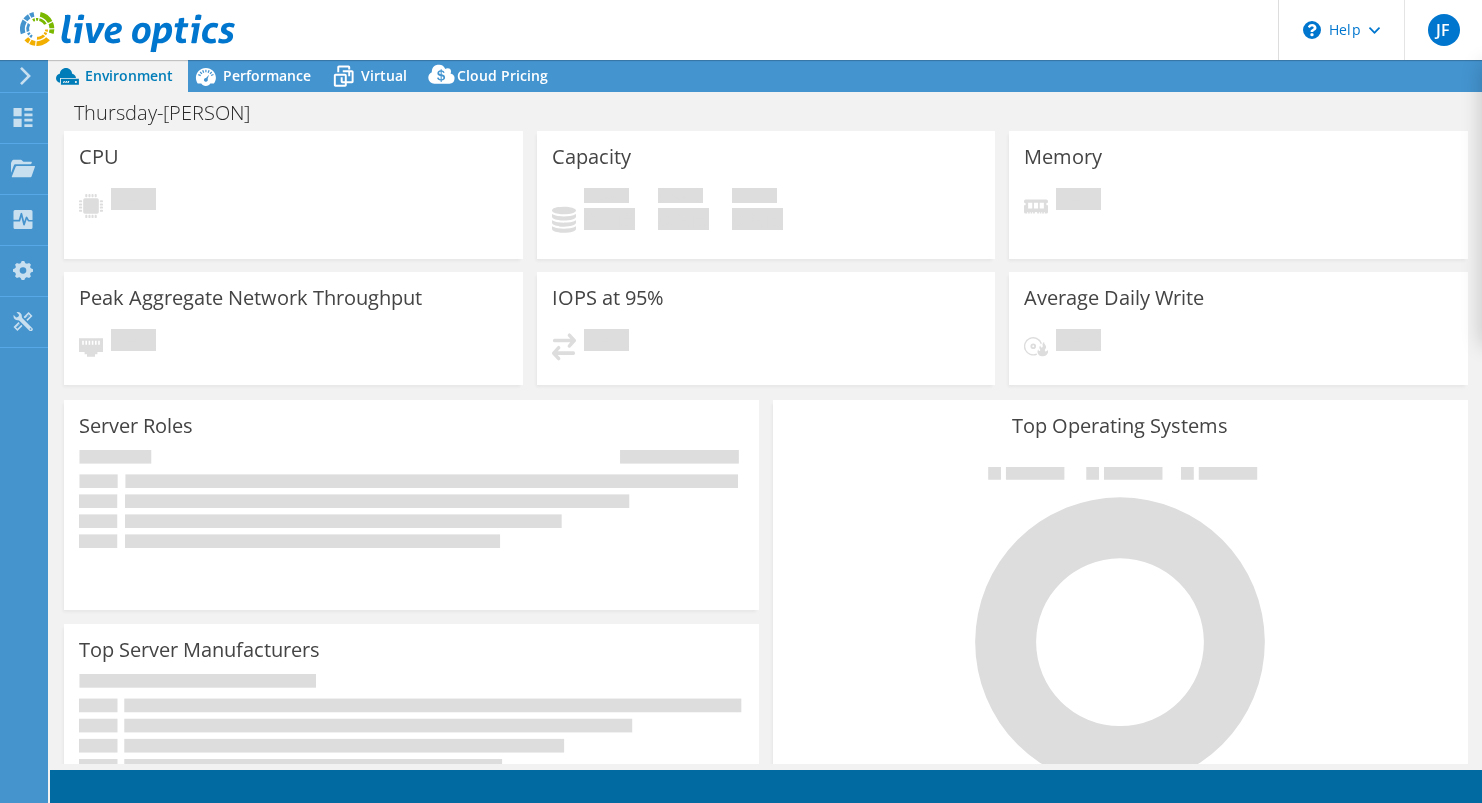 scroll, scrollTop: 0, scrollLeft: 0, axis: both 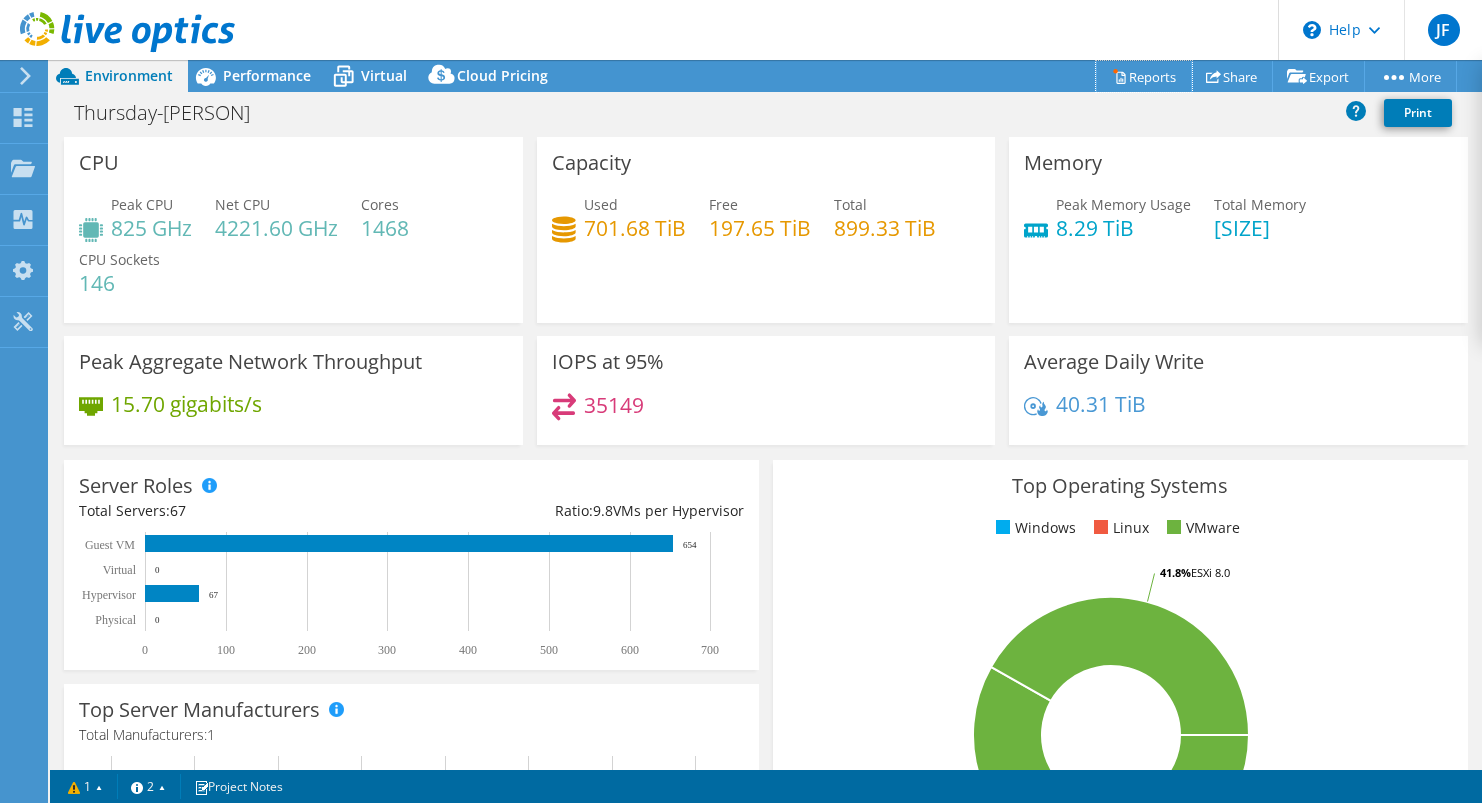 click on "Reports" at bounding box center (1144, 76) 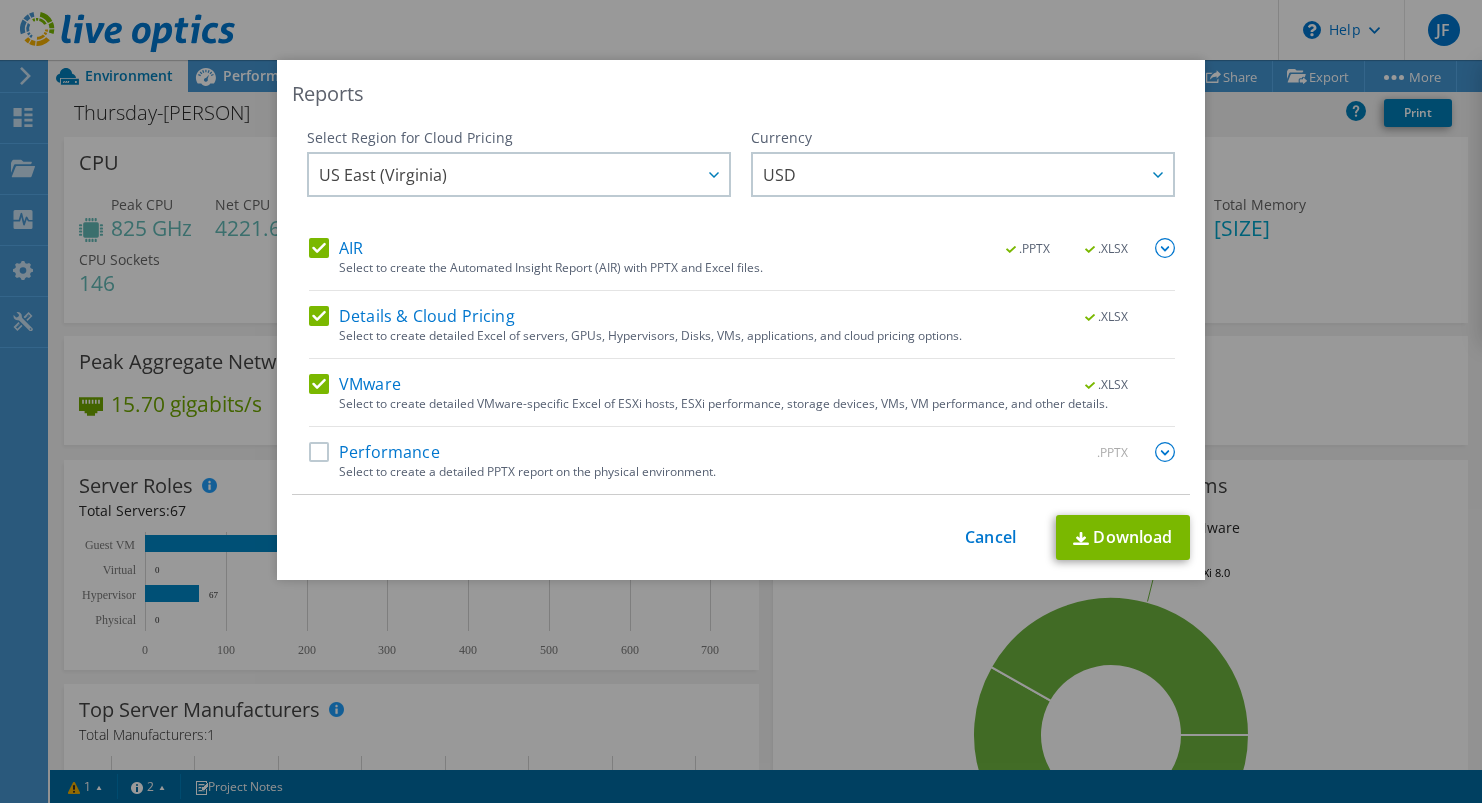 click on "Performance" at bounding box center [374, 452] 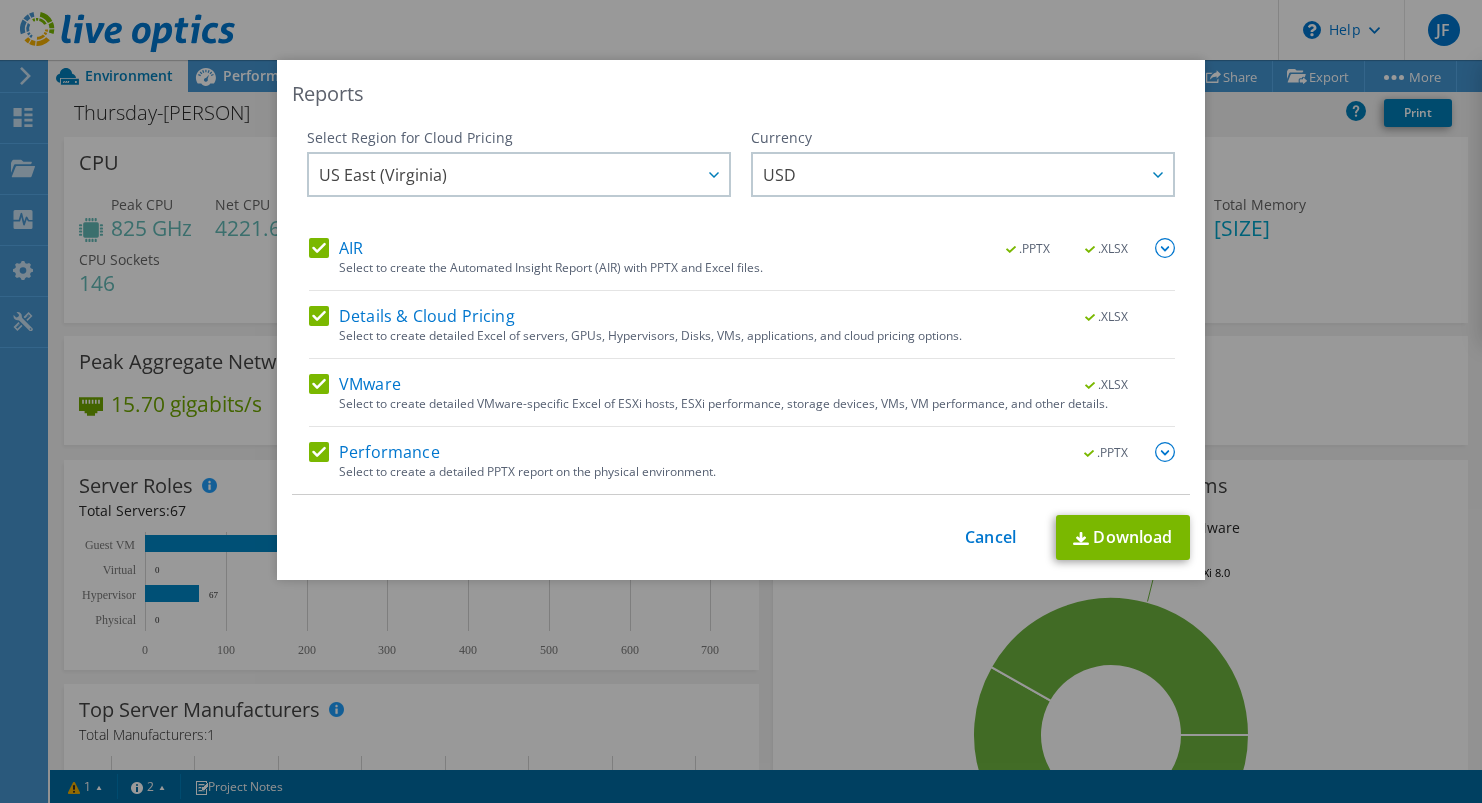 click at bounding box center (1165, 452) 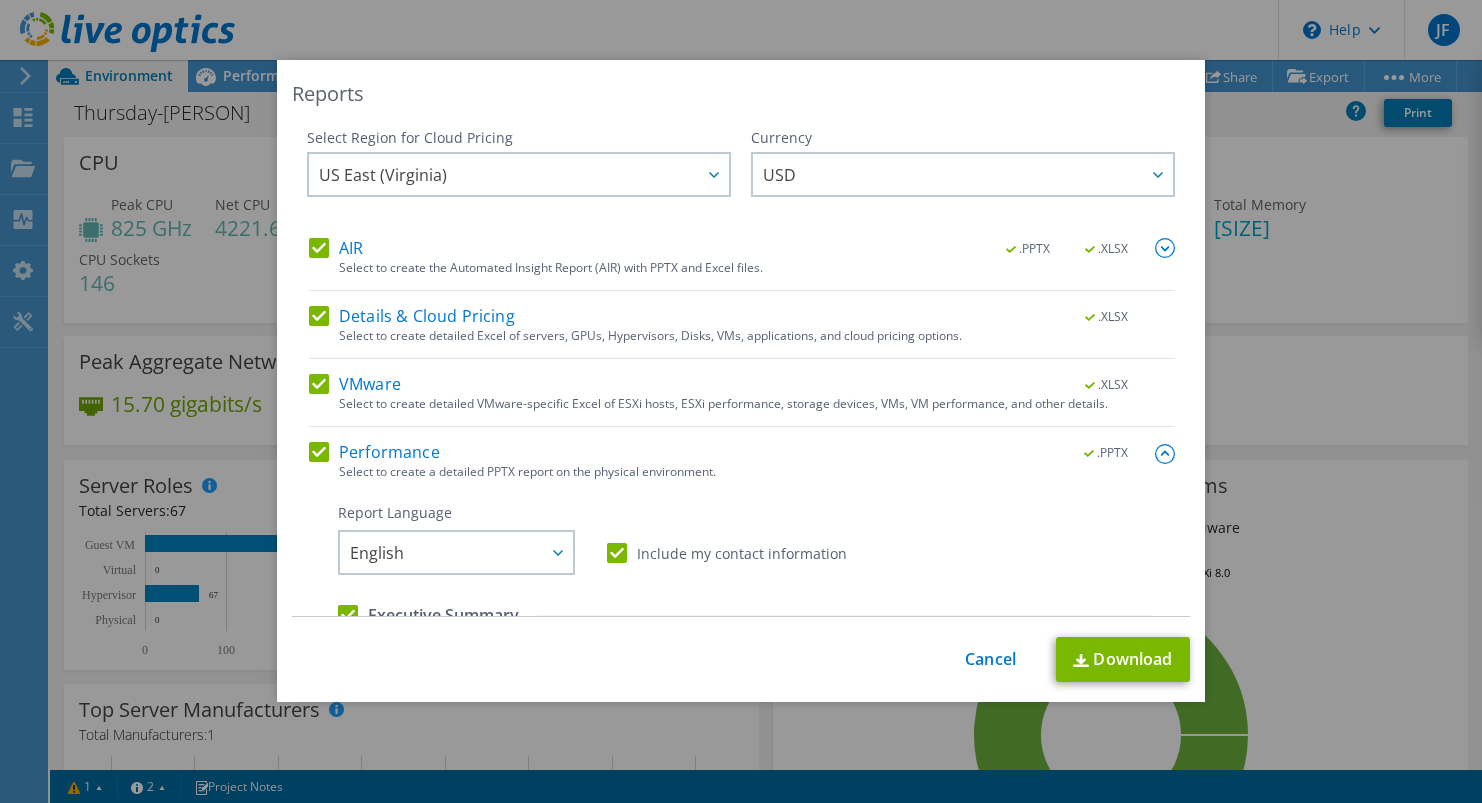 scroll, scrollTop: 400, scrollLeft: 0, axis: vertical 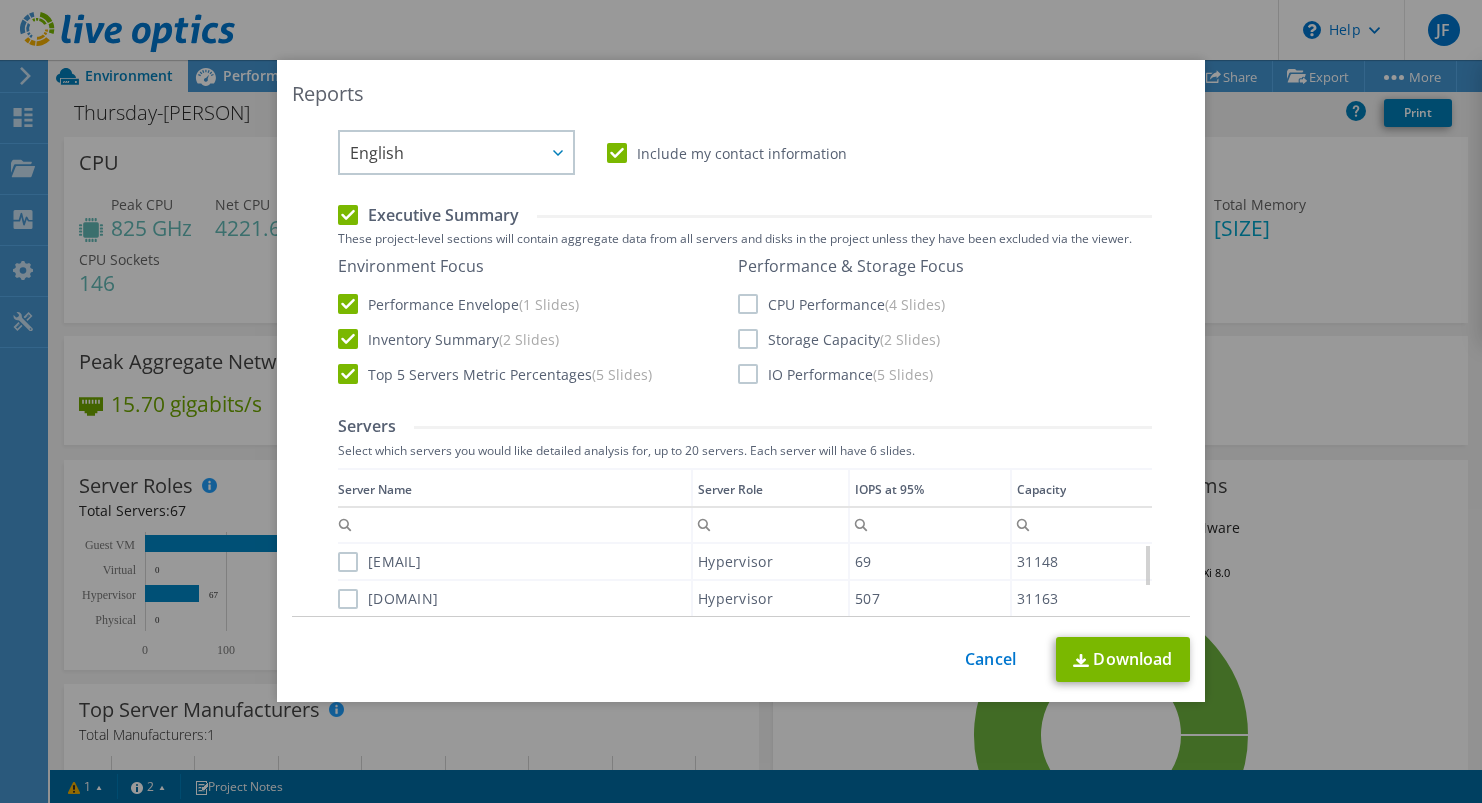 click on "CPU Performance  (4 Slides)" at bounding box center (841, 304) 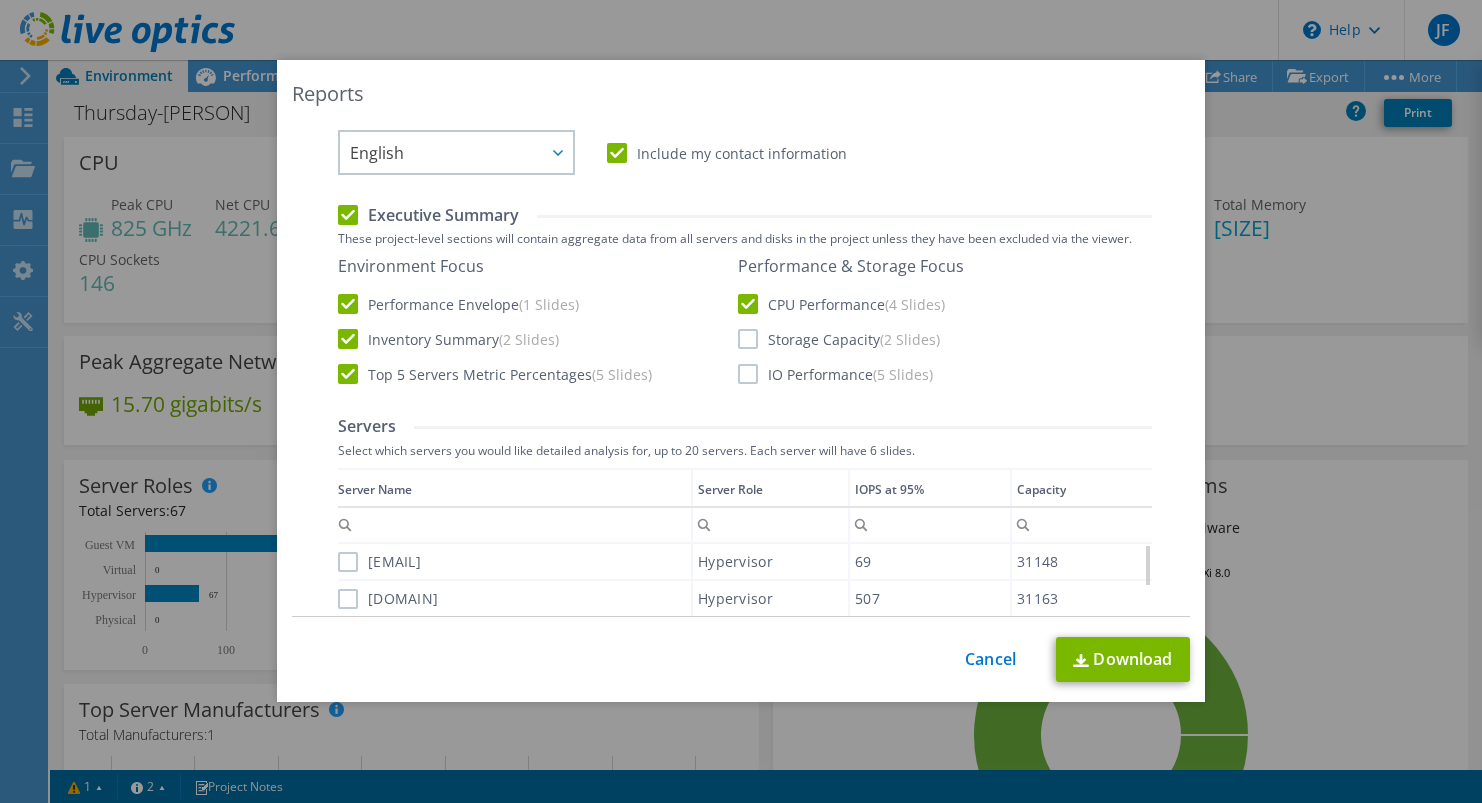 click on "Storage Capacity  (2 Slides)" at bounding box center [839, 339] 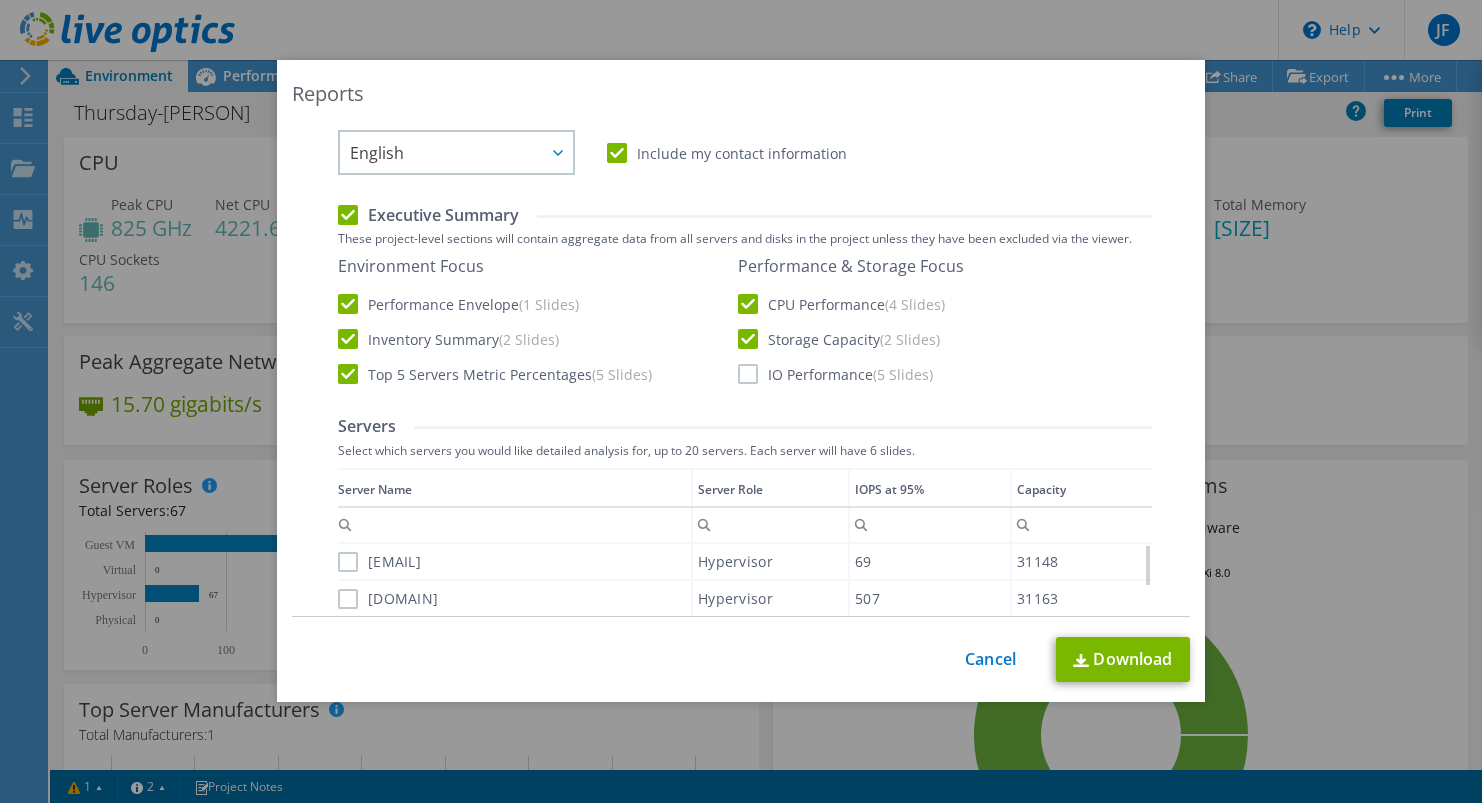 click on "IO Performance  (5 Slides)" at bounding box center [835, 374] 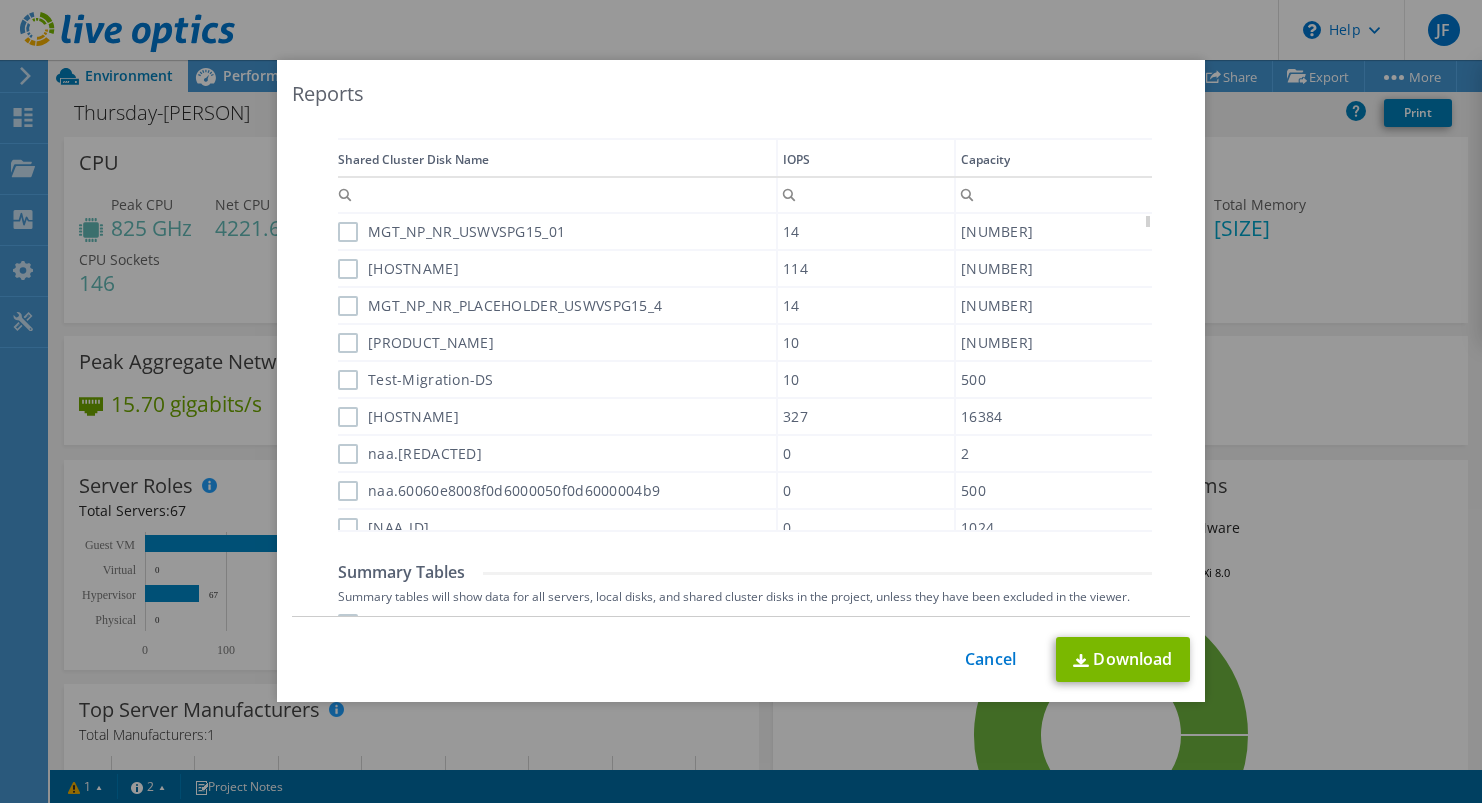 scroll, scrollTop: 1439, scrollLeft: 0, axis: vertical 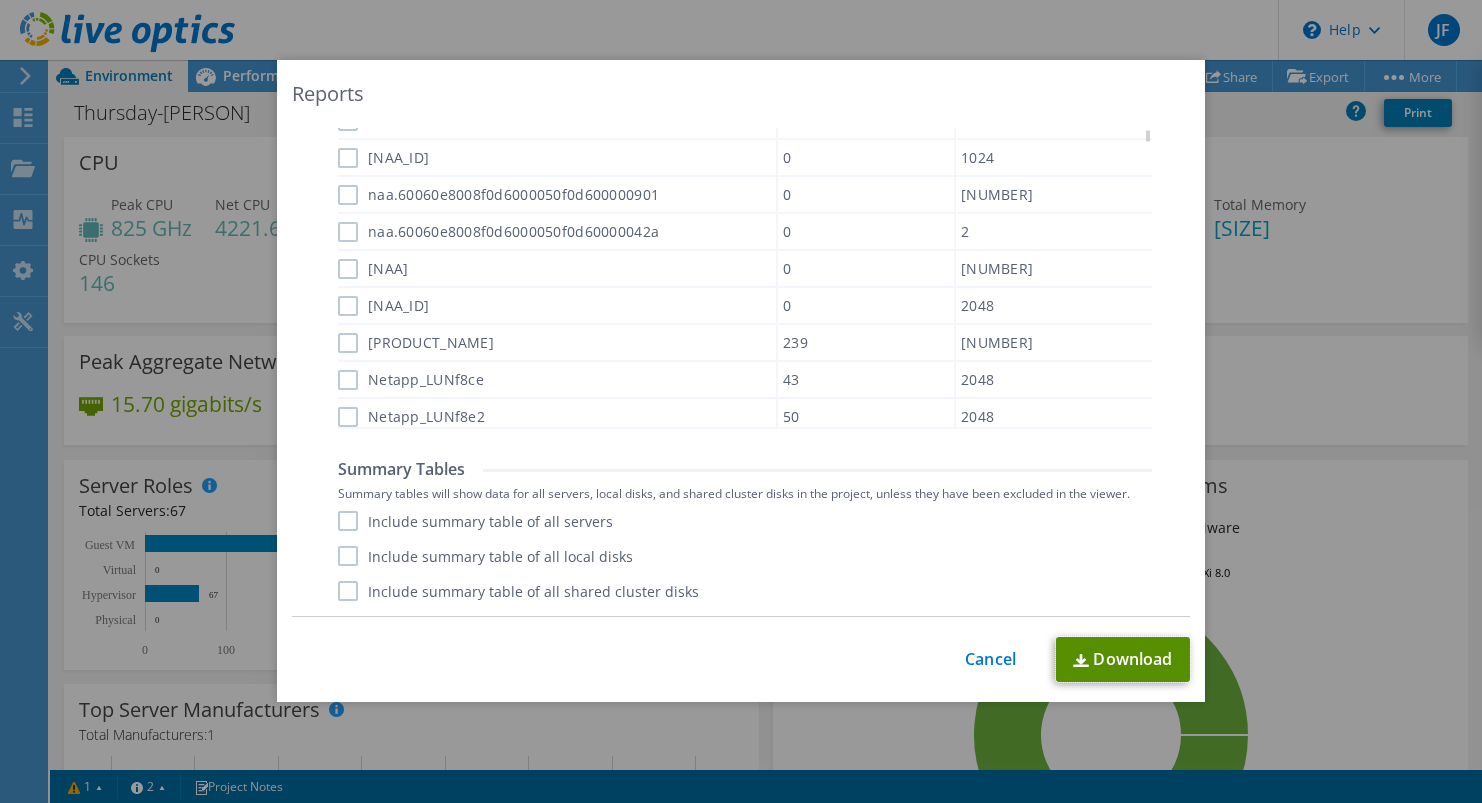 drag, startPoint x: 1107, startPoint y: 648, endPoint x: 1104, endPoint y: 638, distance: 10.440307 